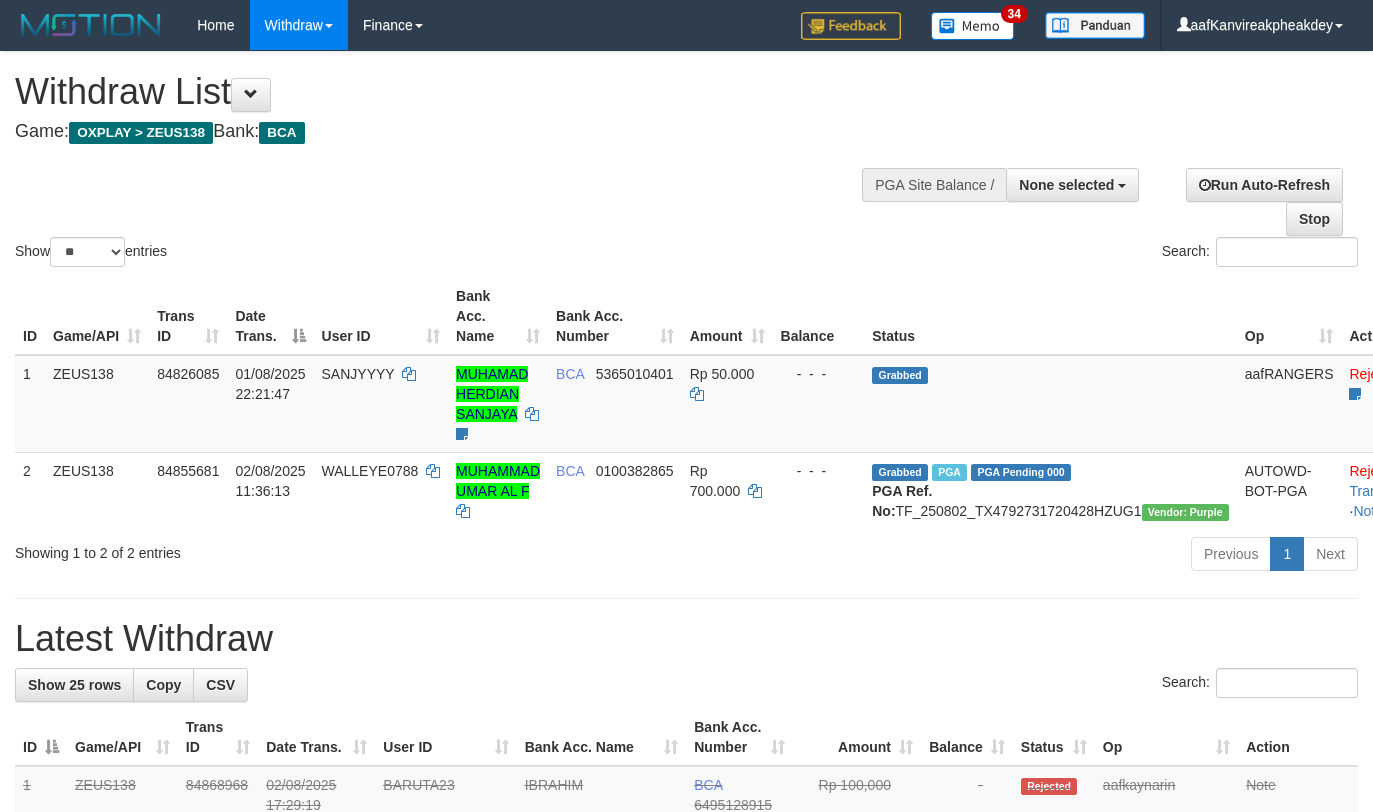 select 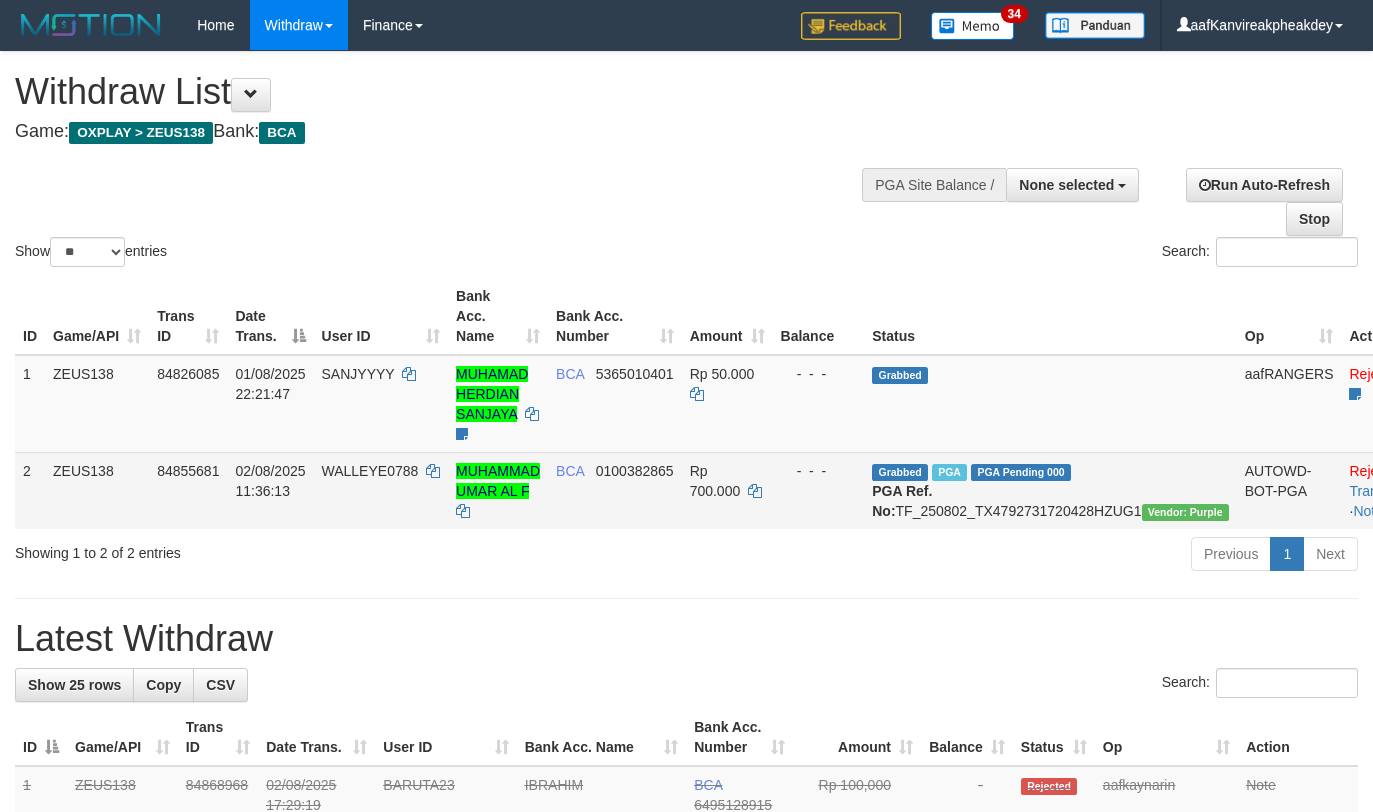 scroll, scrollTop: 267, scrollLeft: 0, axis: vertical 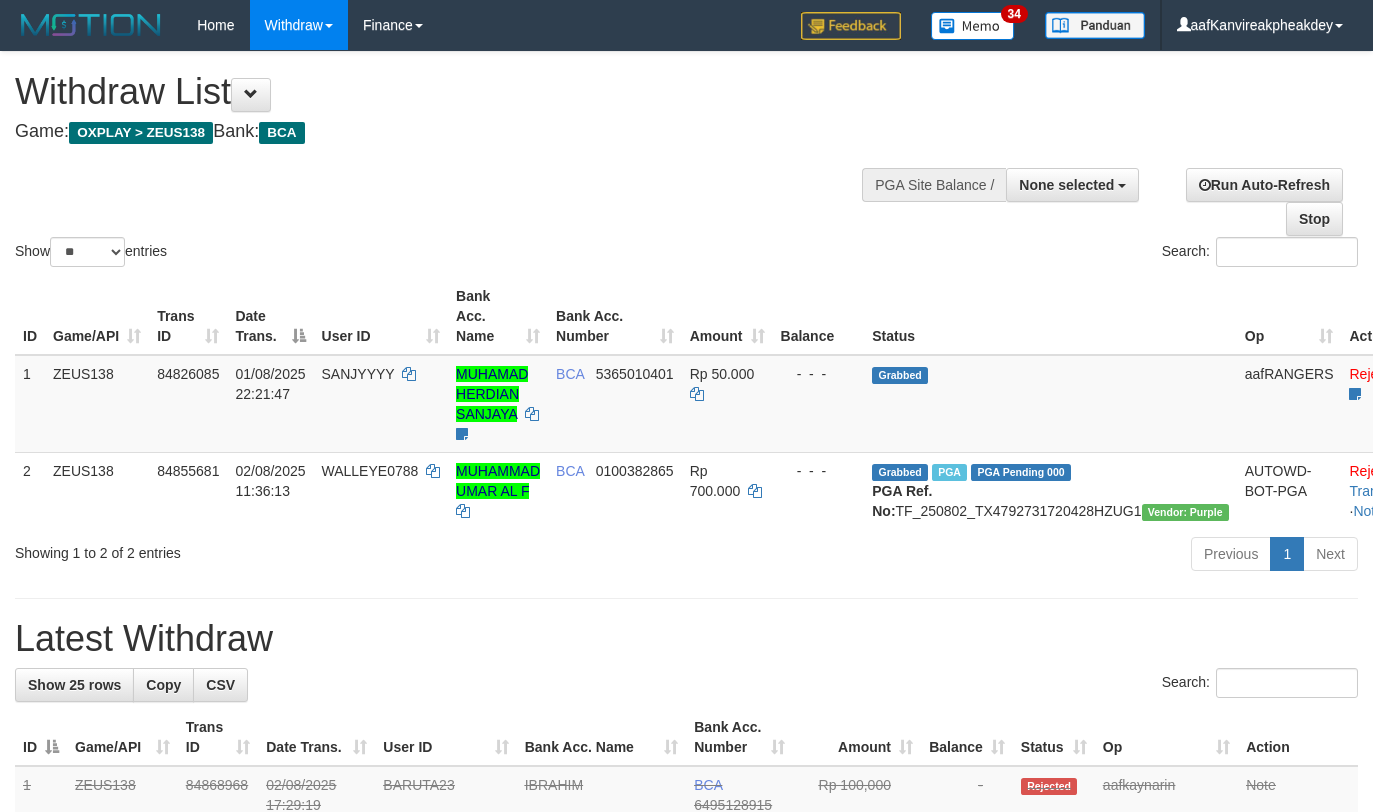 select 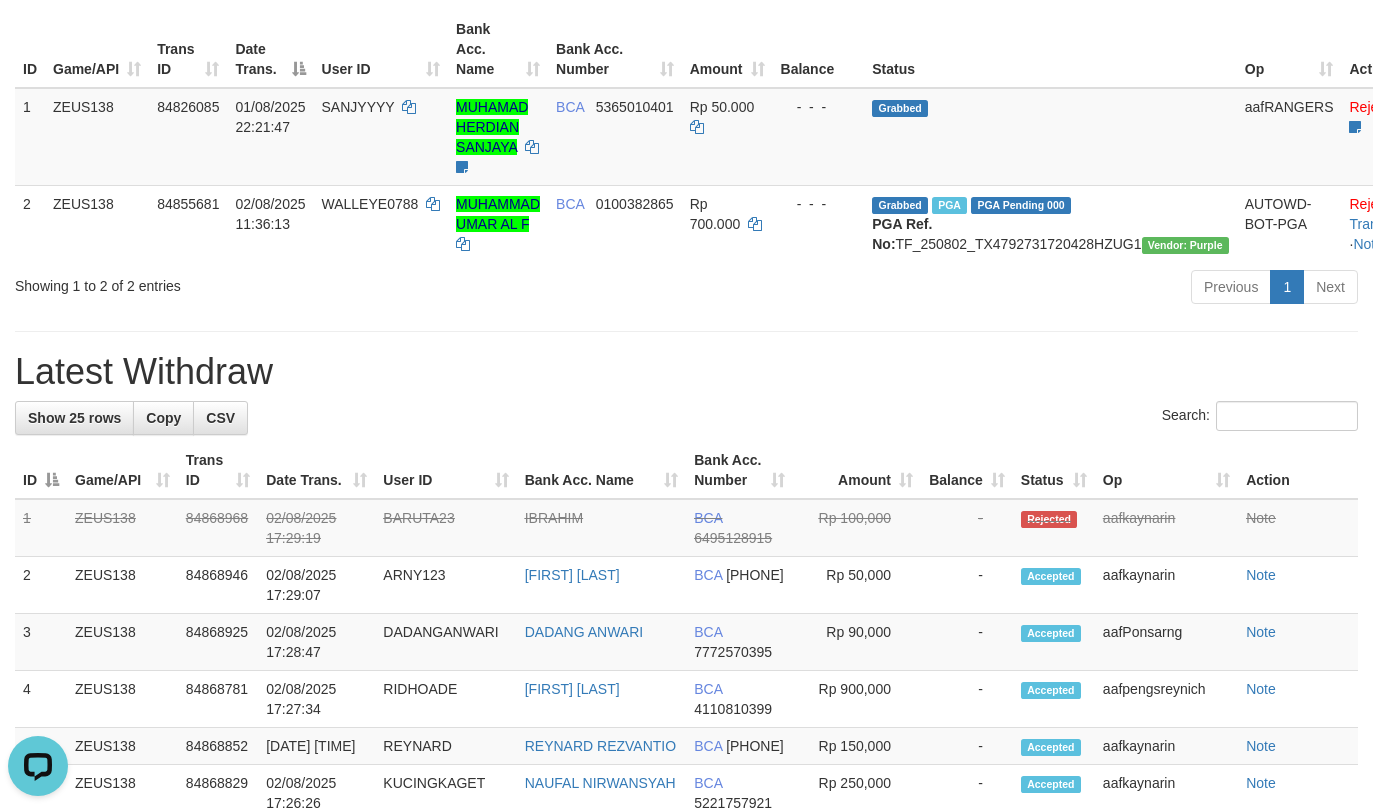 scroll, scrollTop: 0, scrollLeft: 0, axis: both 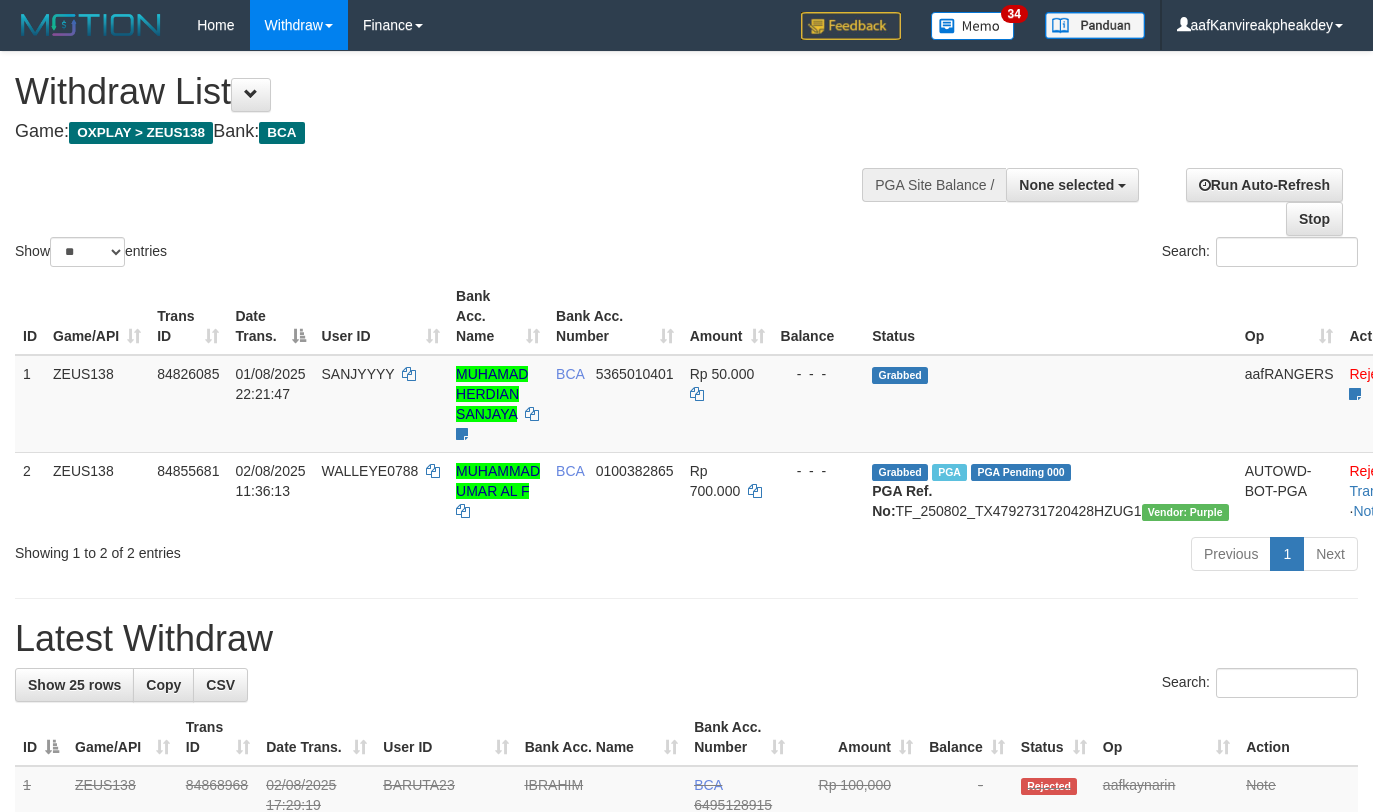 select 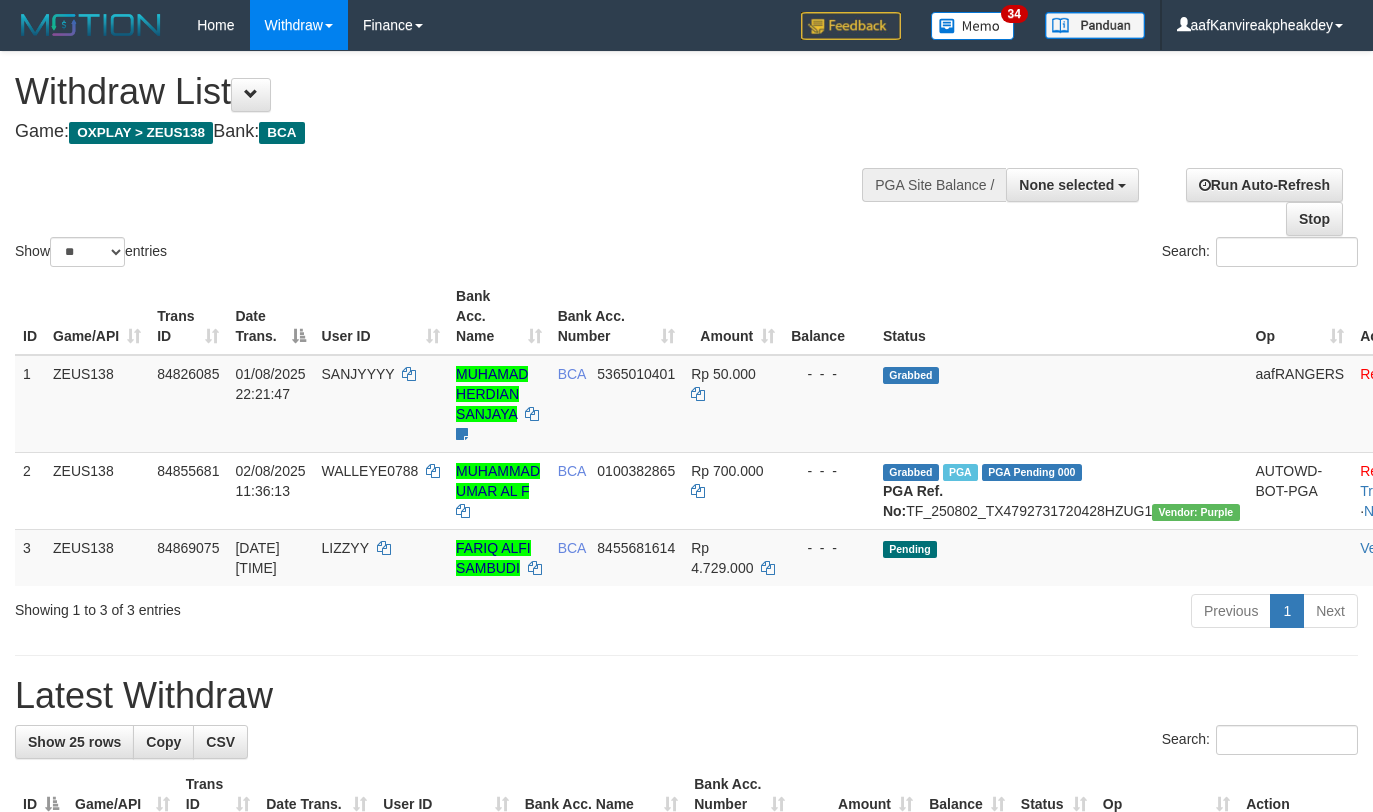 select 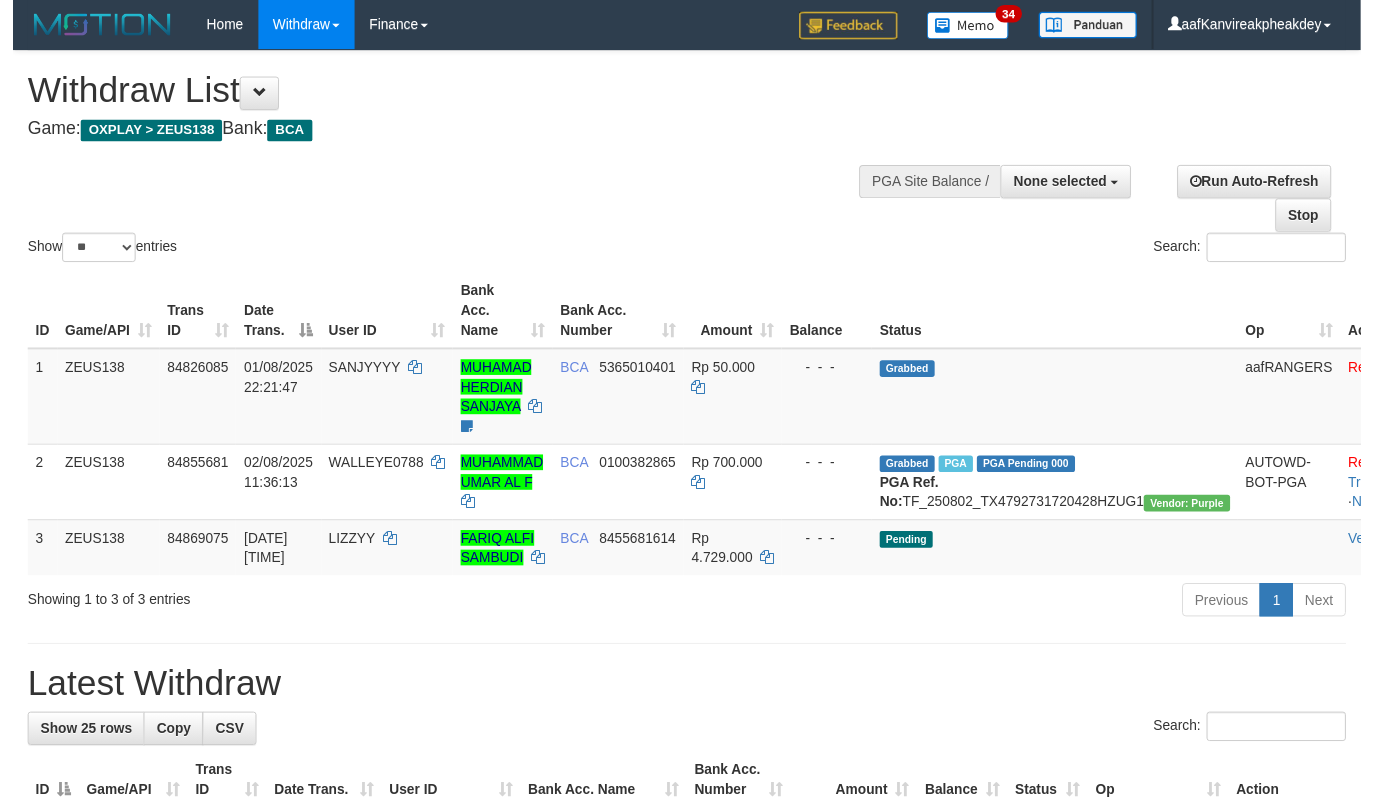scroll, scrollTop: 267, scrollLeft: 0, axis: vertical 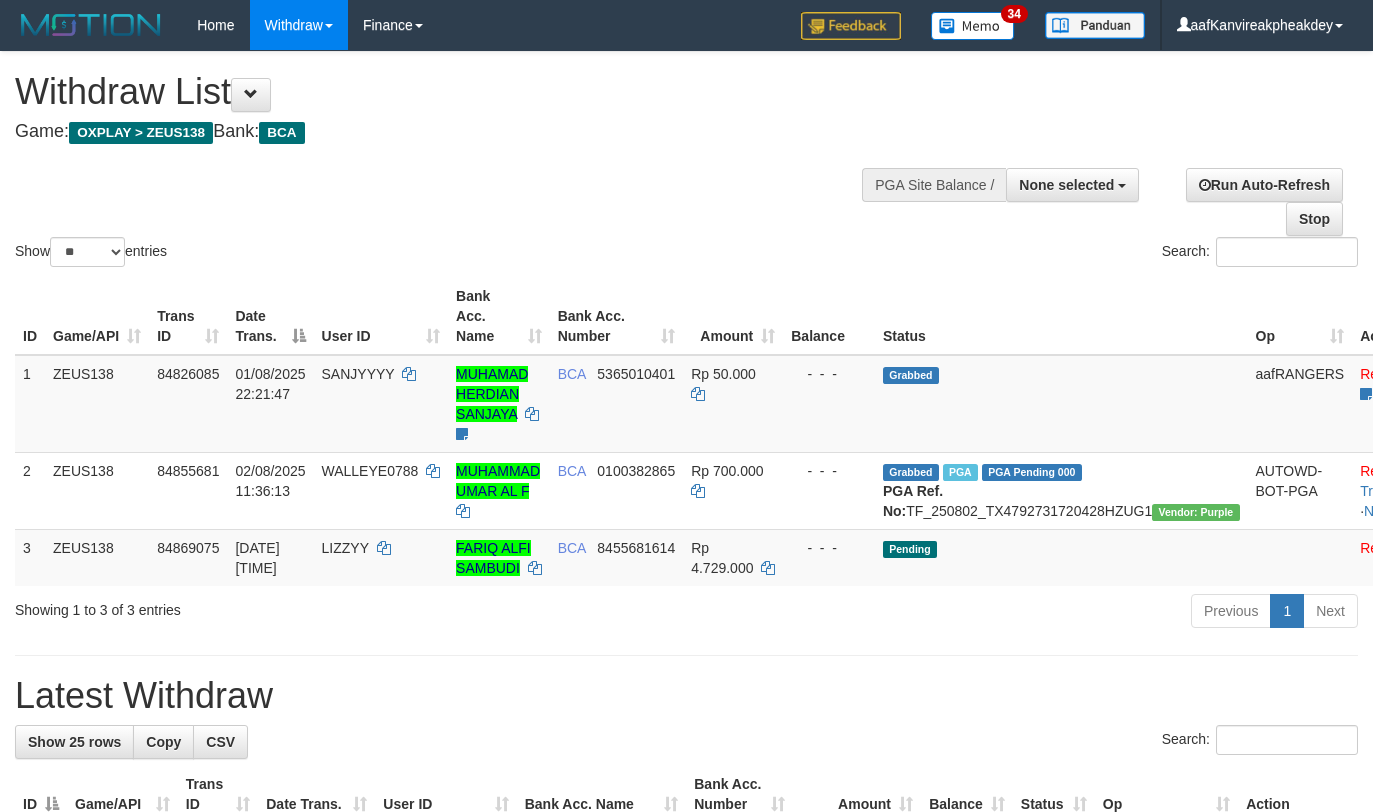 select 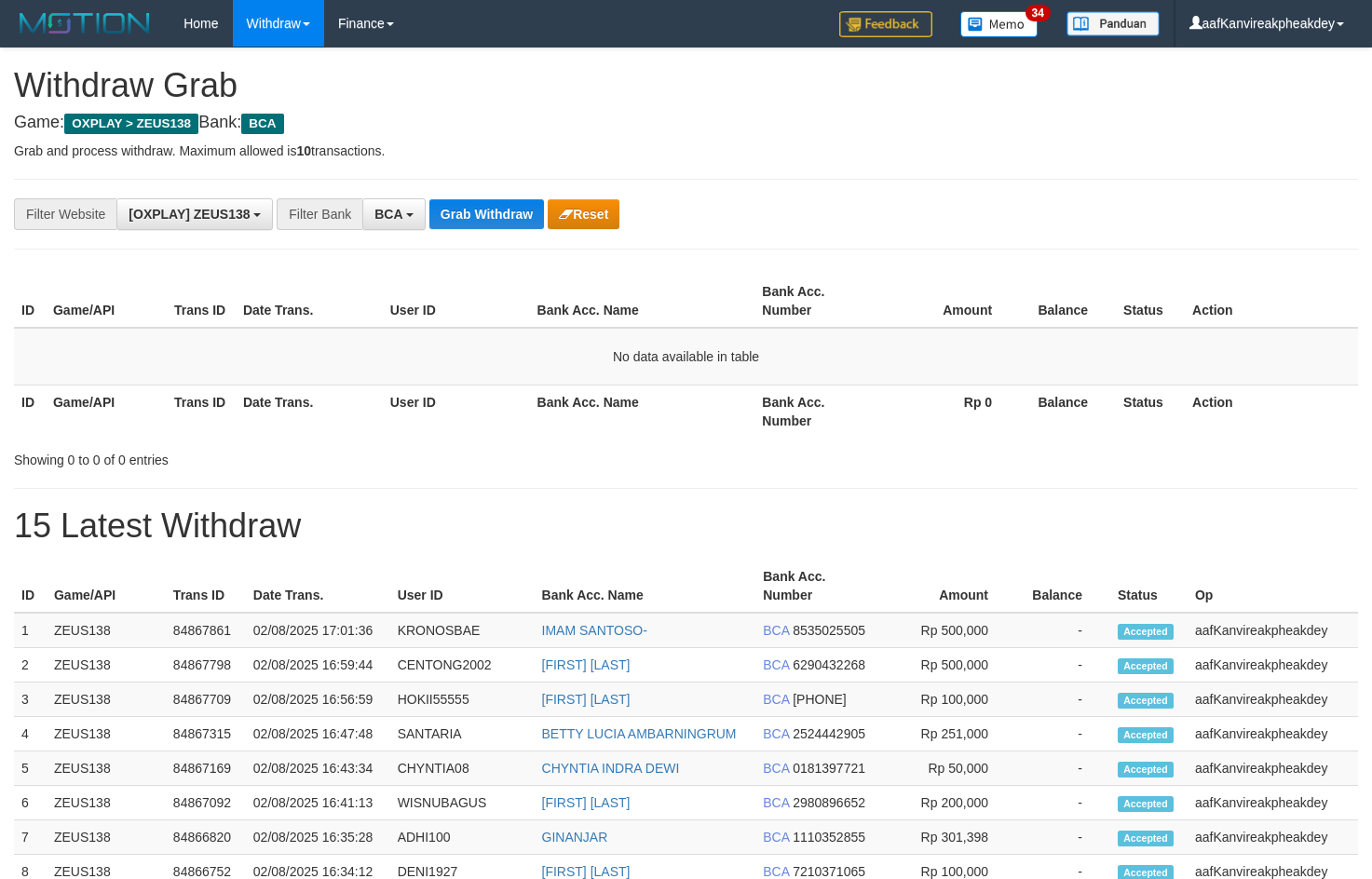 scroll, scrollTop: 0, scrollLeft: 0, axis: both 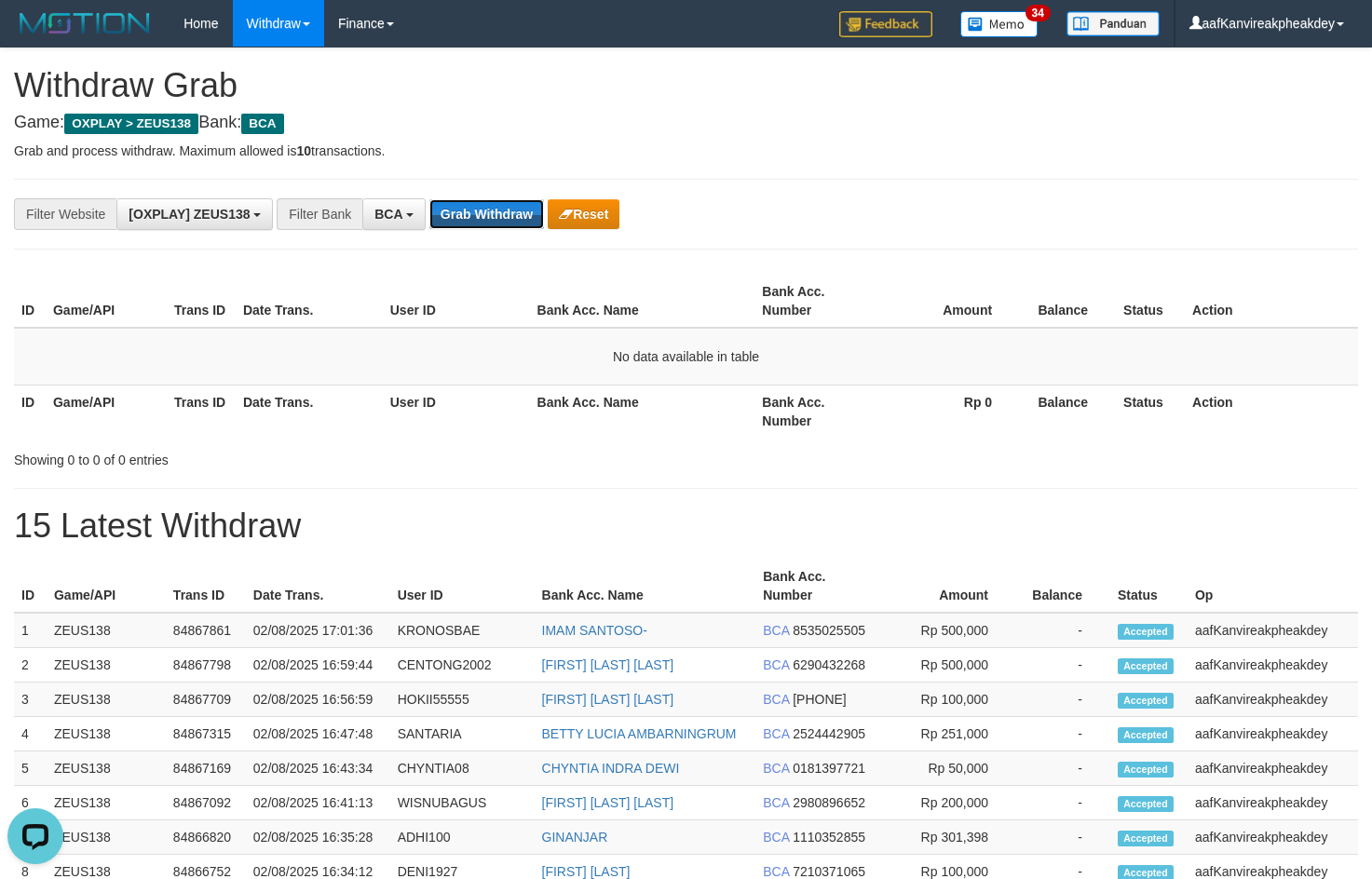 drag, startPoint x: 509, startPoint y: 219, endPoint x: 911, endPoint y: 227, distance: 402.07959 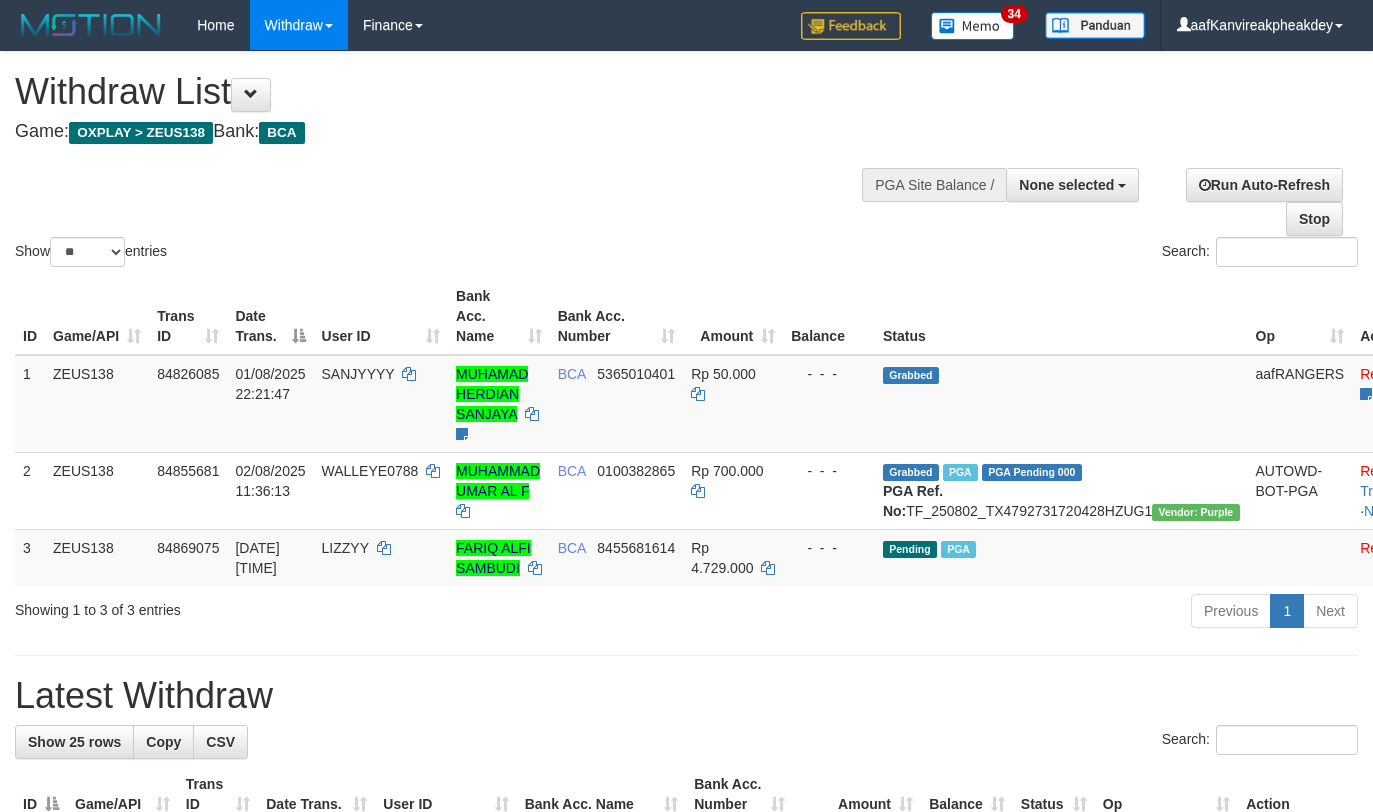 select 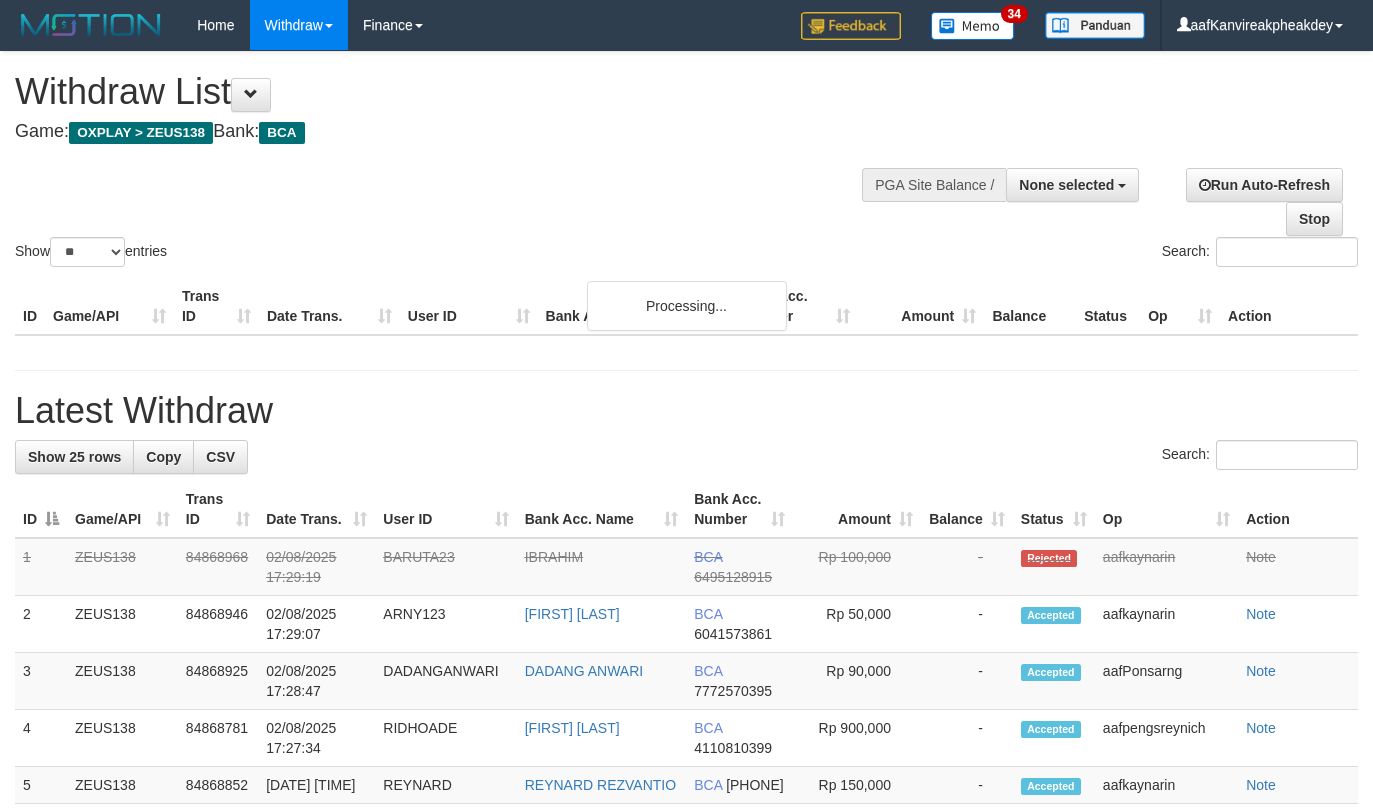 select 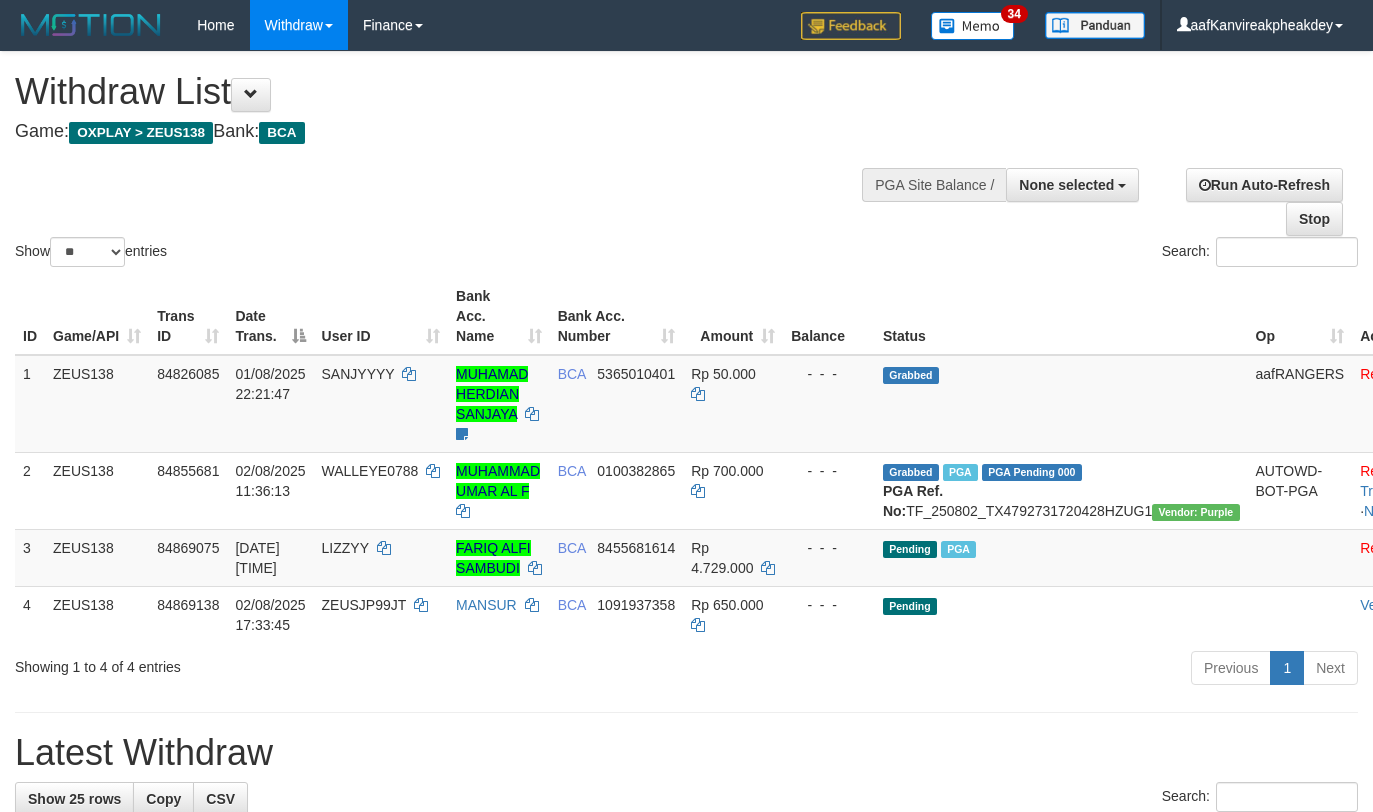 select 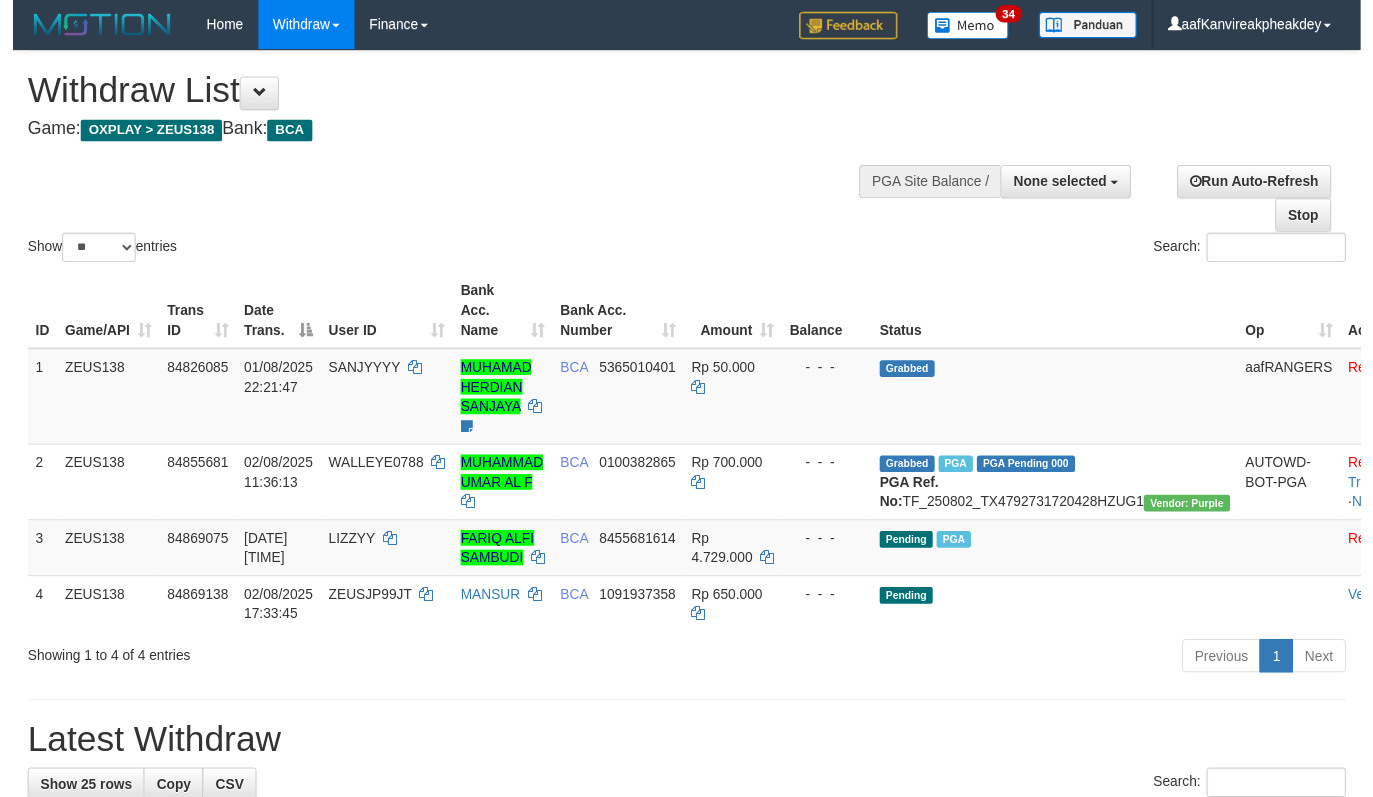 scroll, scrollTop: 0, scrollLeft: 0, axis: both 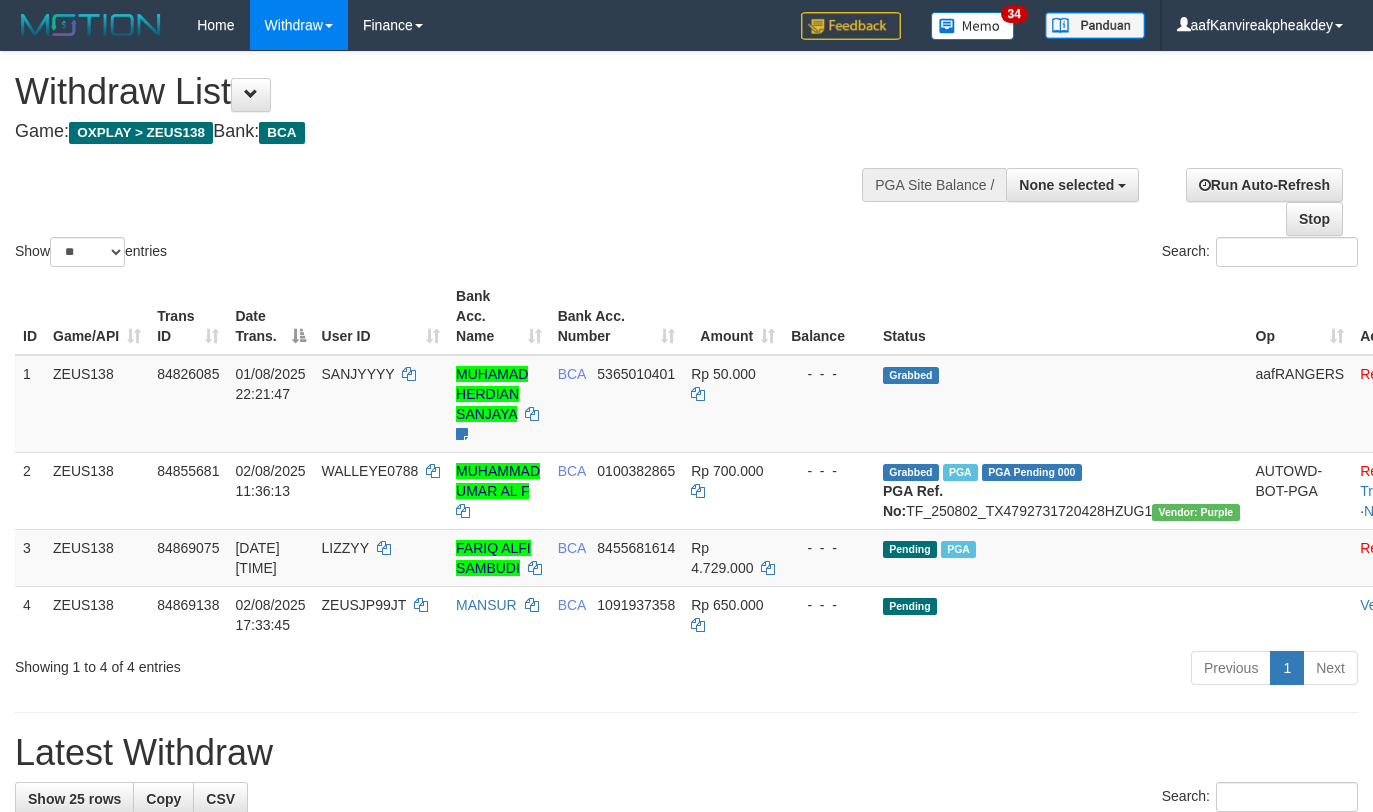 select 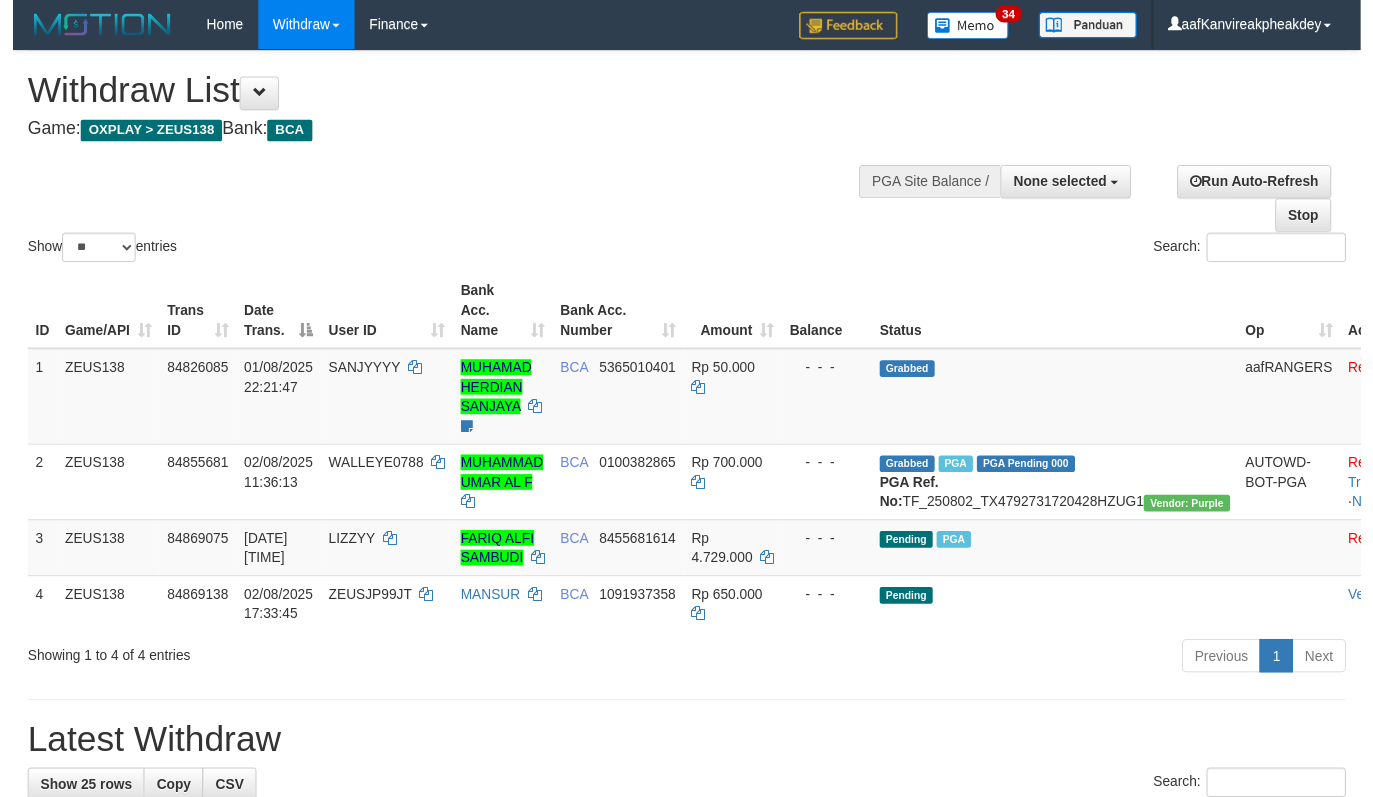 scroll, scrollTop: 0, scrollLeft: 0, axis: both 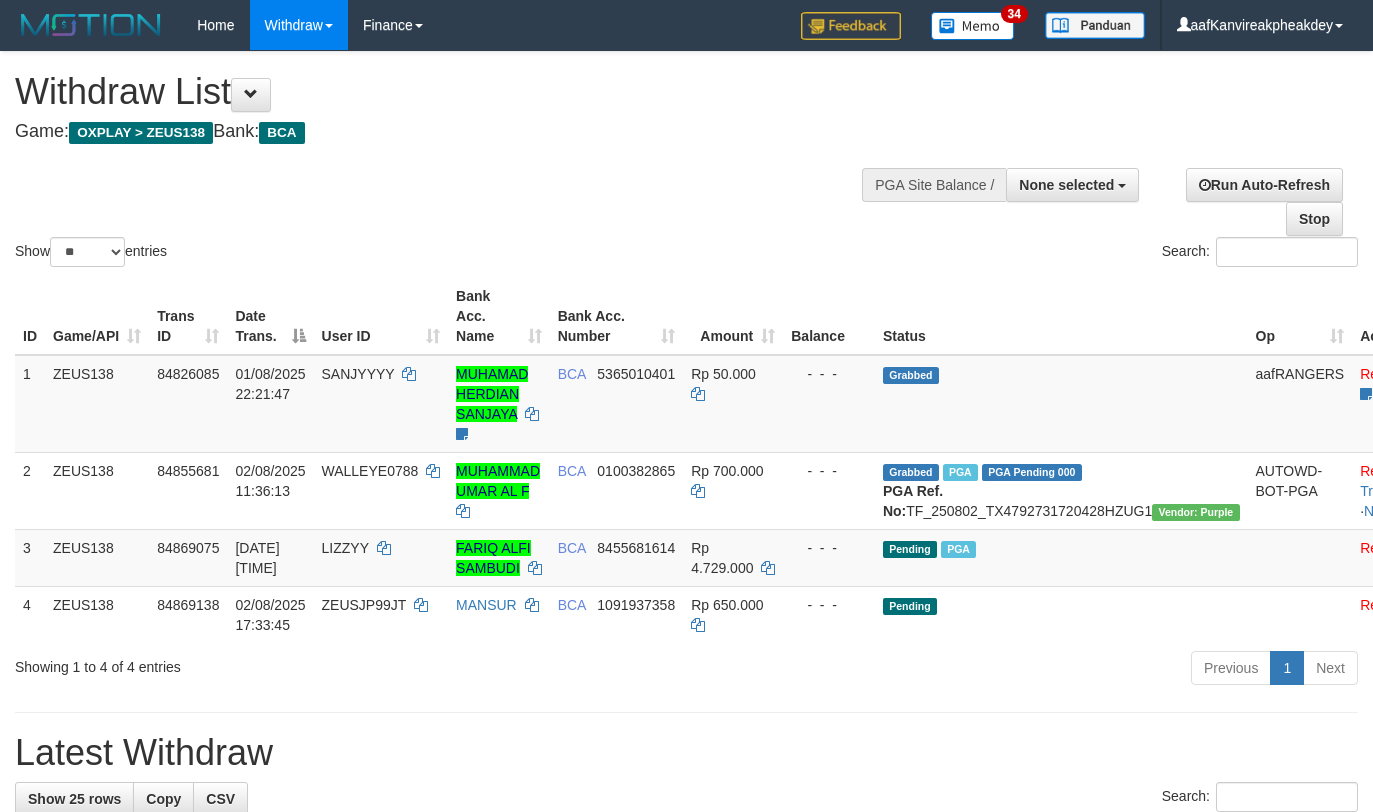 select 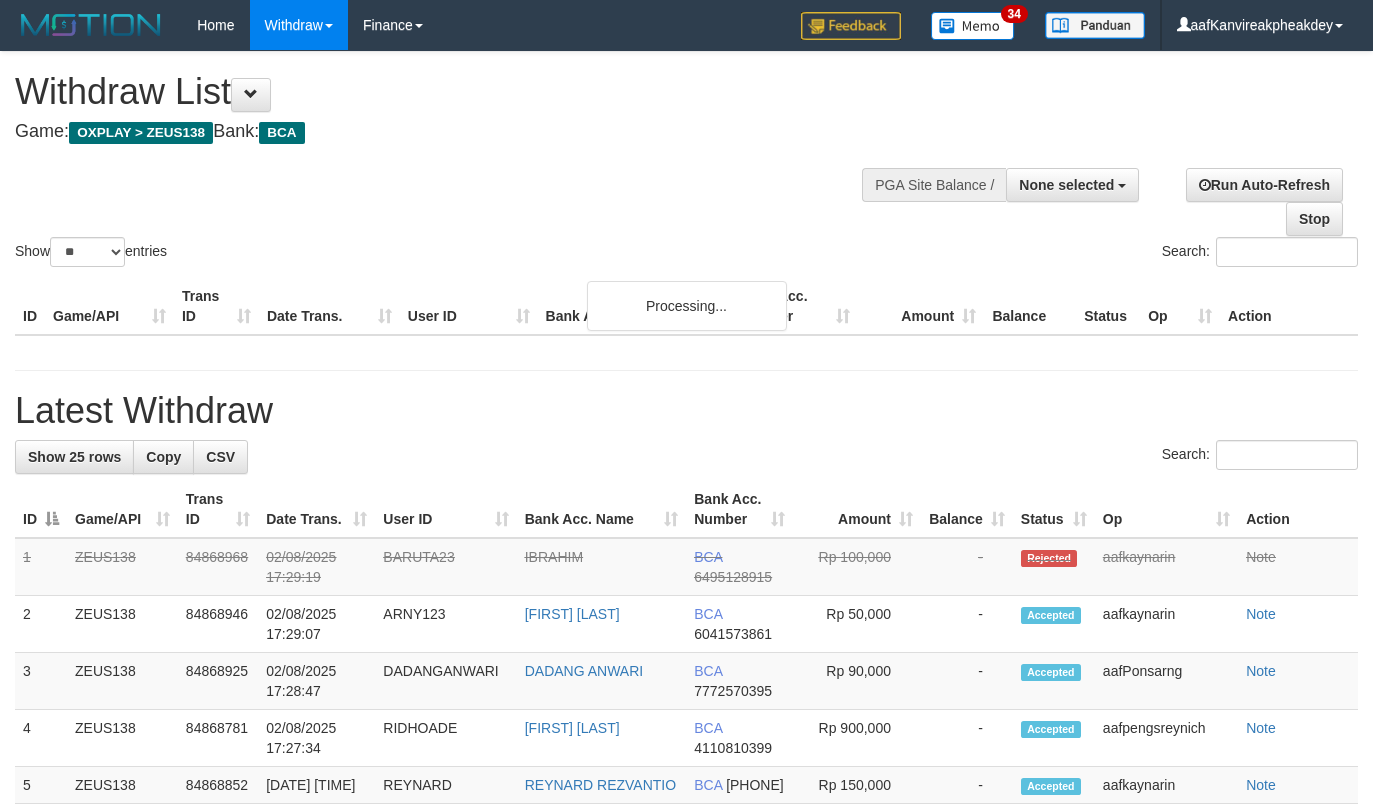 select 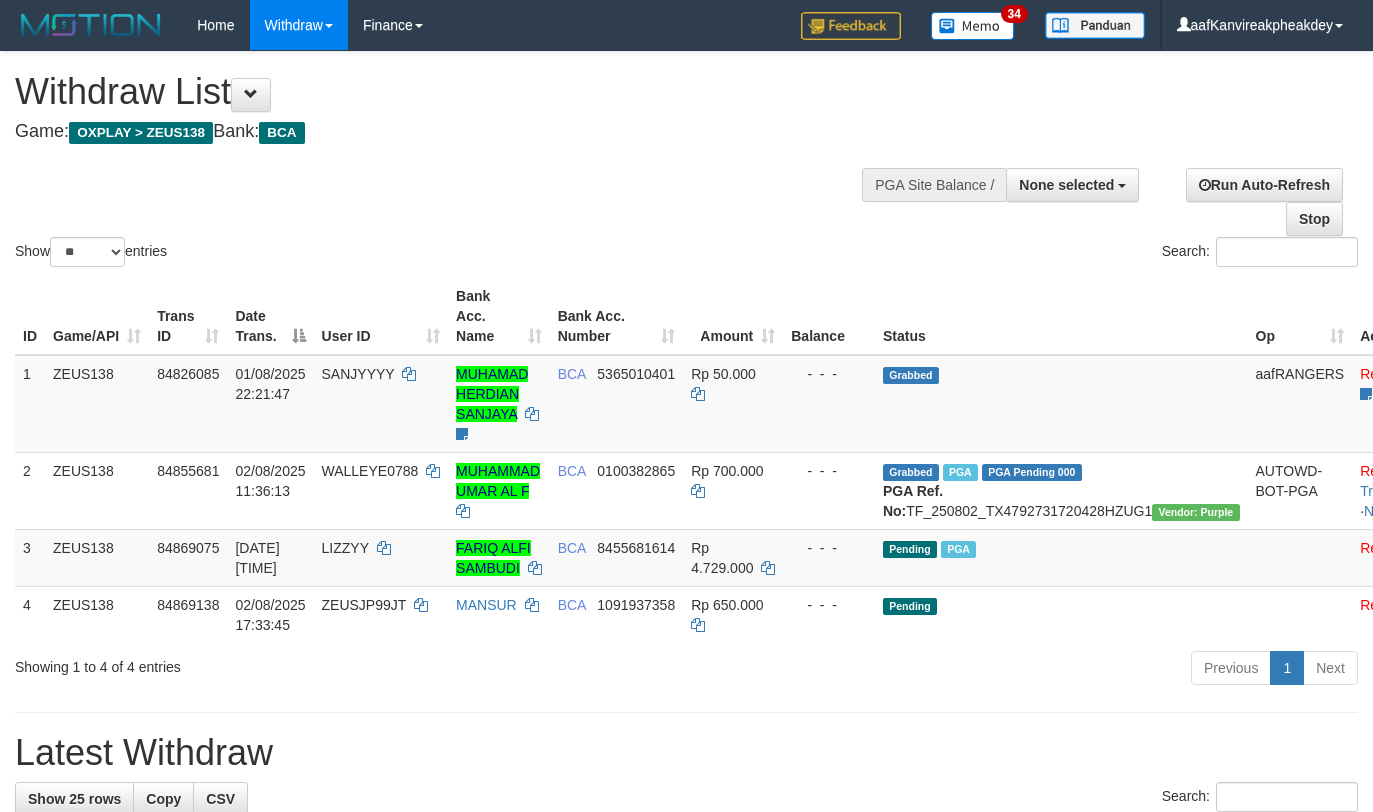 select 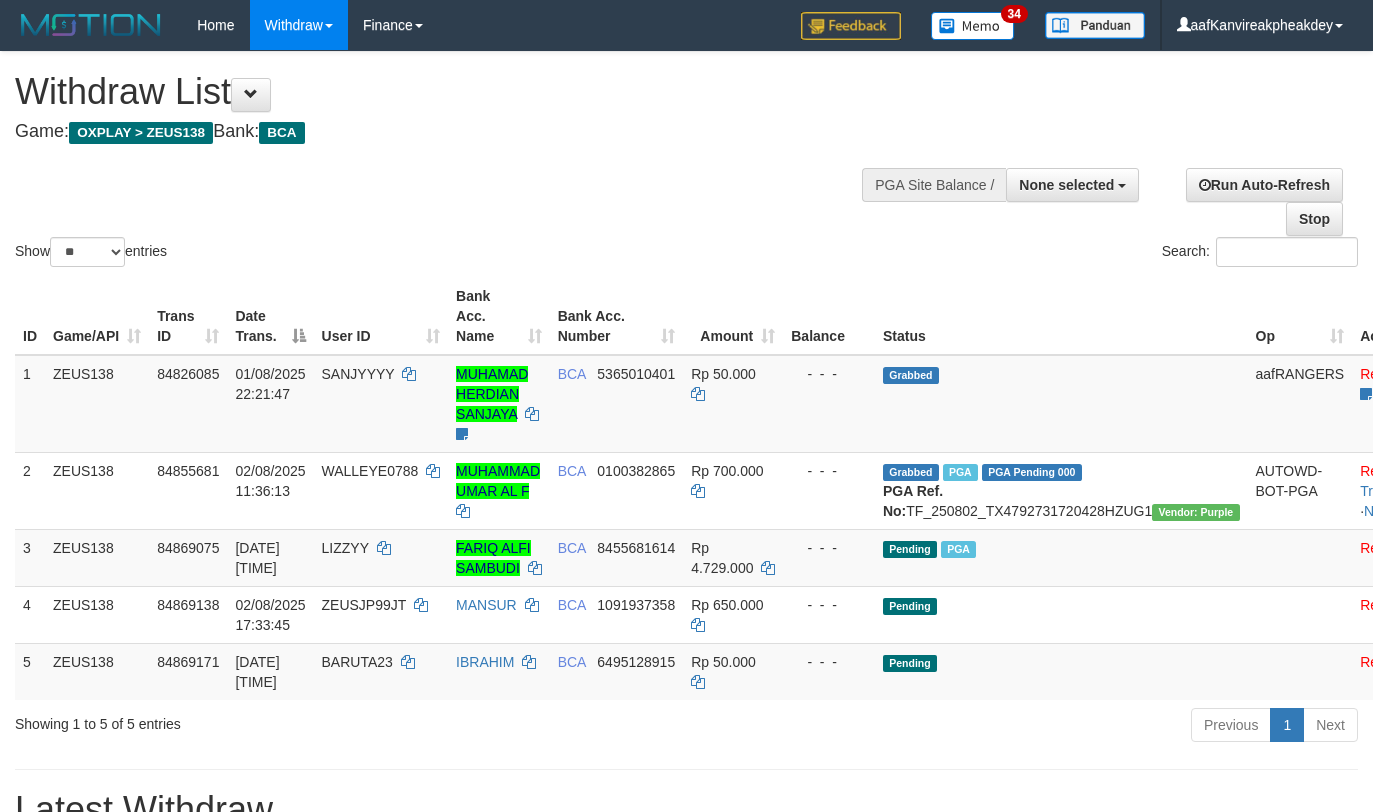 select 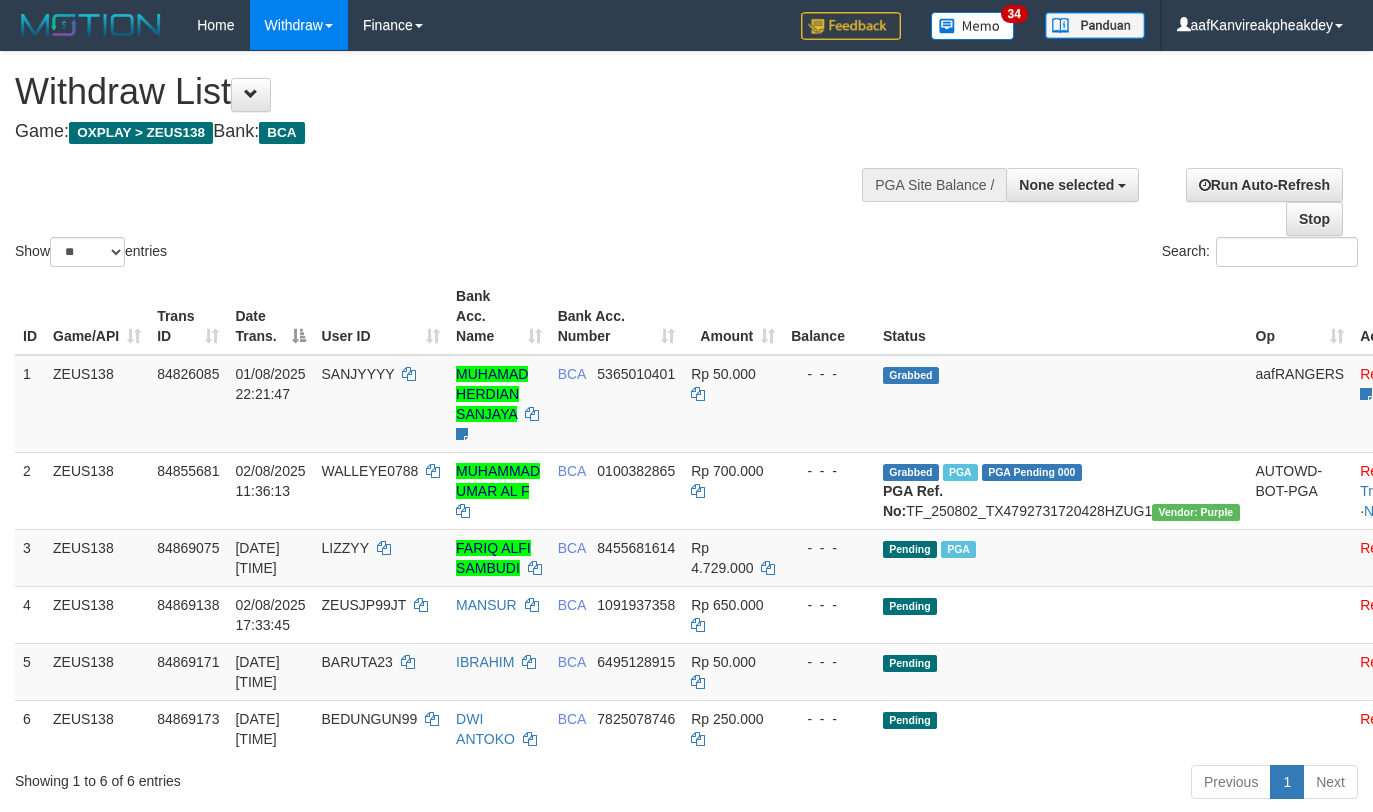 select 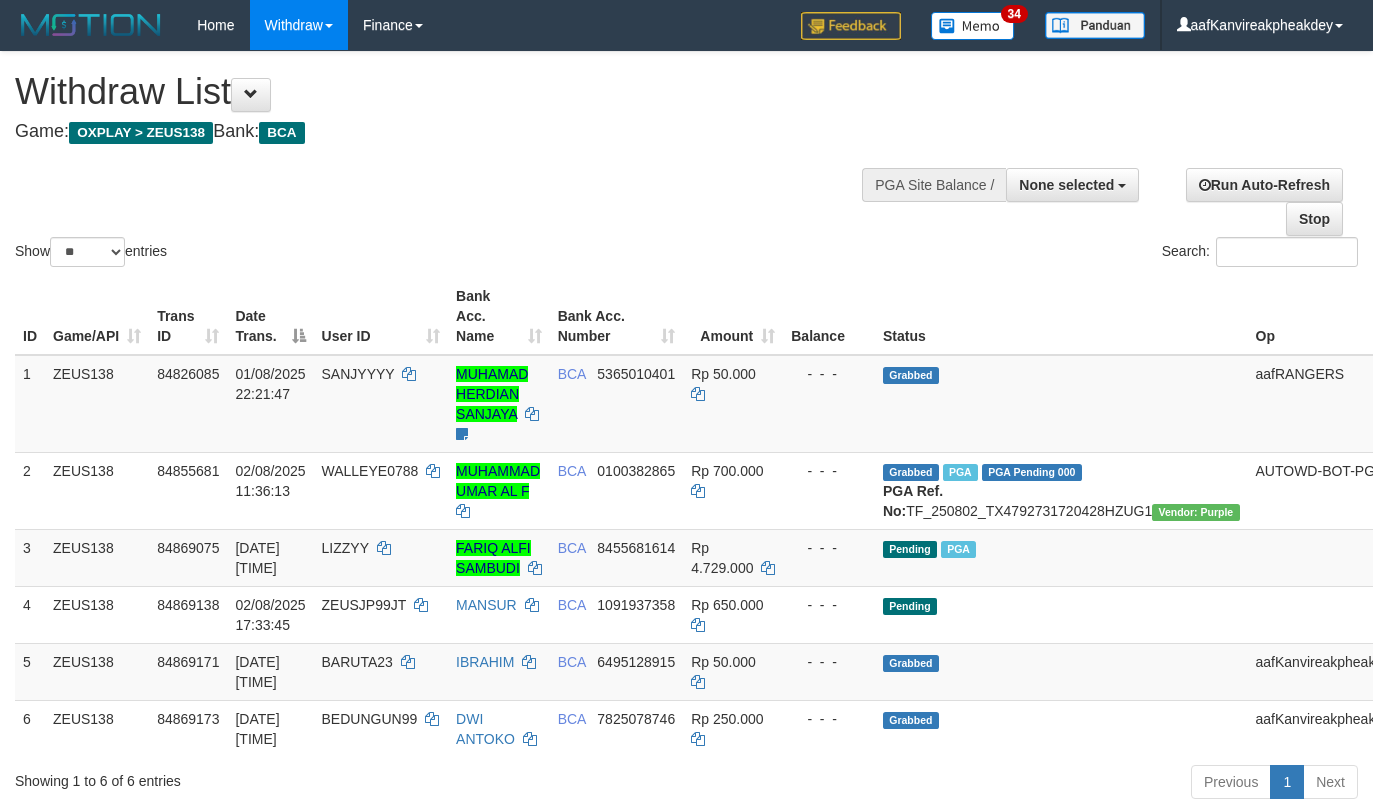 select 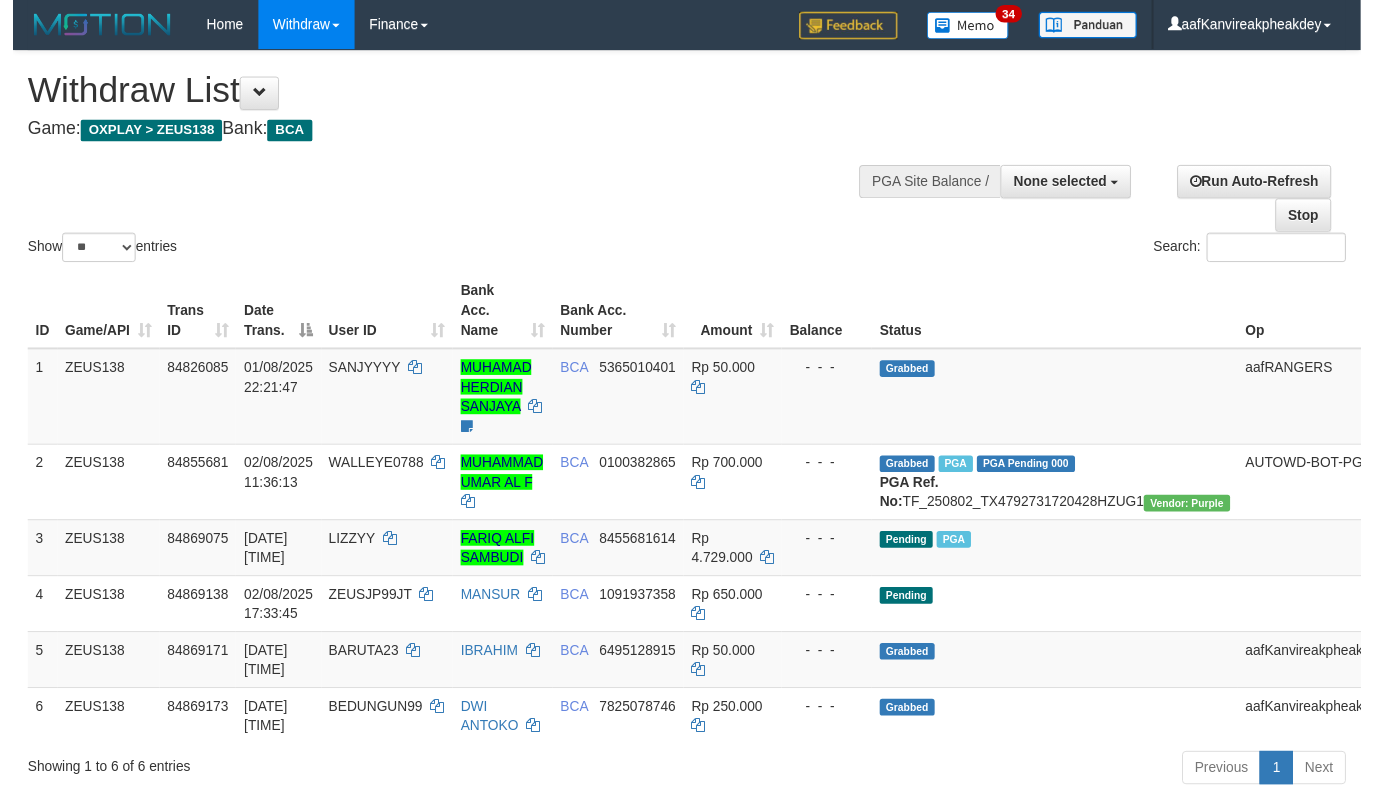 scroll, scrollTop: 0, scrollLeft: 0, axis: both 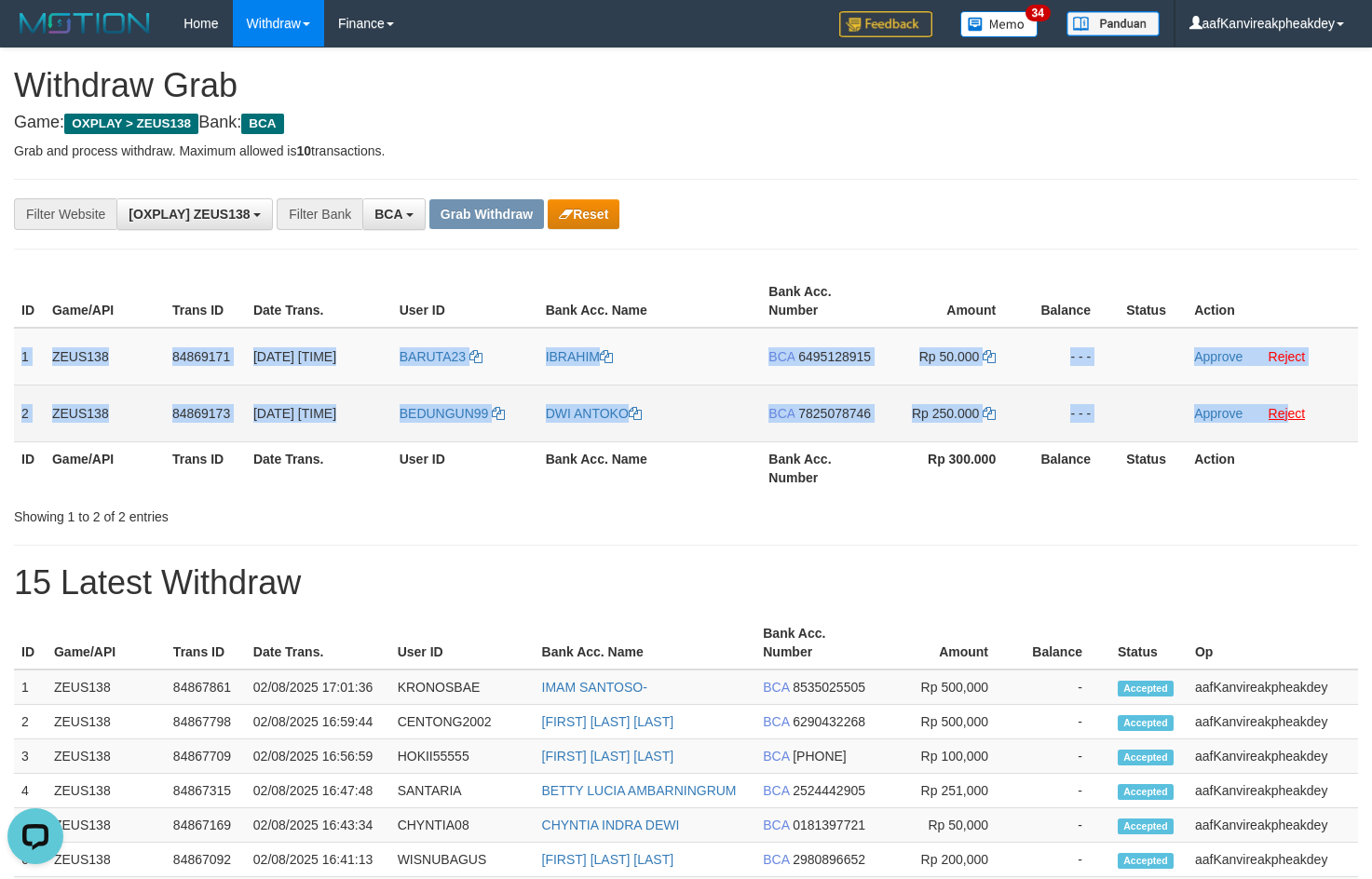 copy on "1
ZEUS138
84869171
02/08/2025 17:34:35
BARUTA23
IBRAHIM
BCA
6495128915
Rp 50.000
- - -
Approve
Reject
2
ZEUS138
84869173
02/08/2025 17:34:37
BEDUNGUN99
DWI ANTOKO
BCA
7825078746
Rp 250.000
- - -
Approve
Rej" 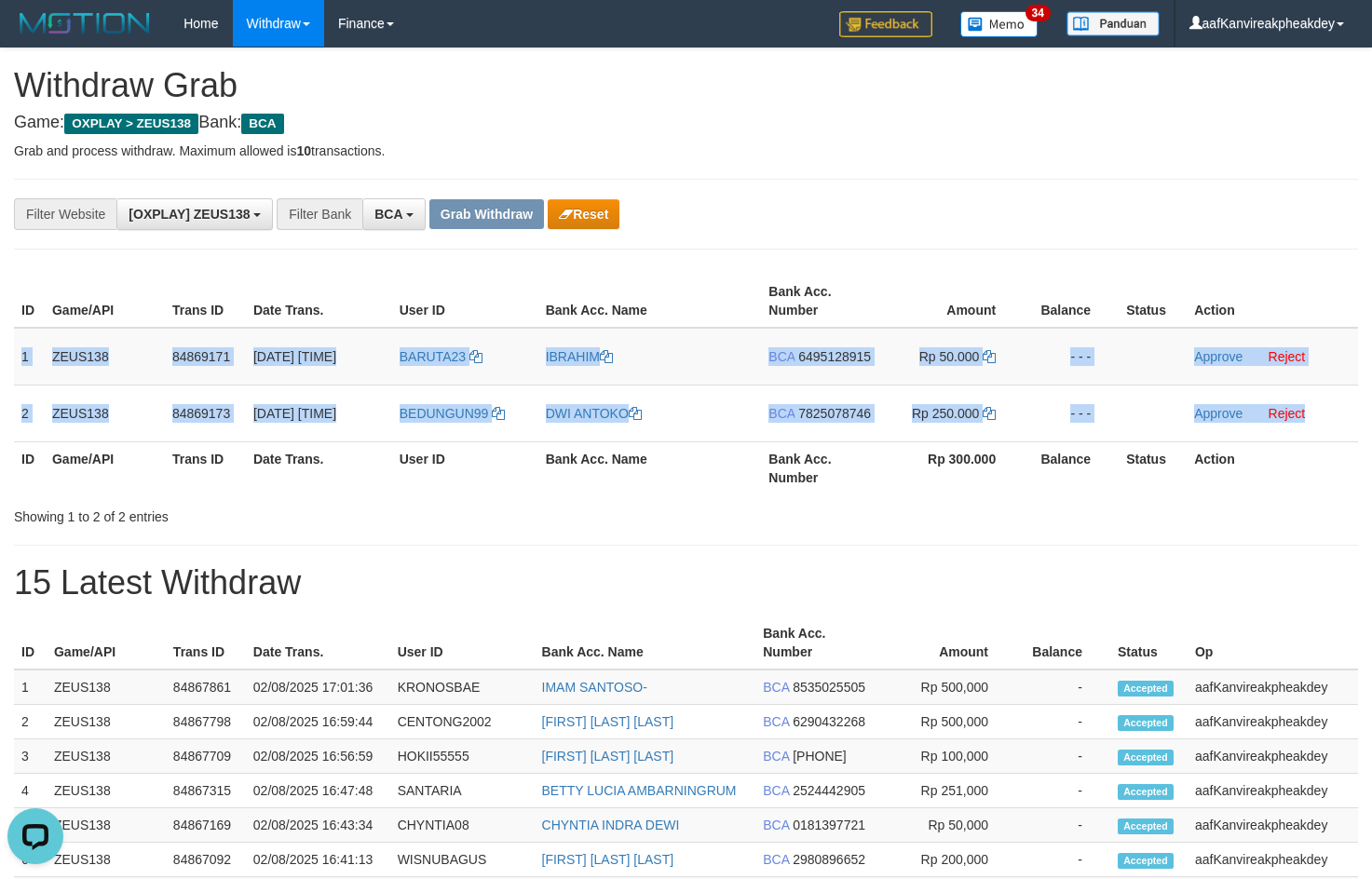 drag, startPoint x: 20, startPoint y: 356, endPoint x: 1381, endPoint y: 406, distance: 1361.9181 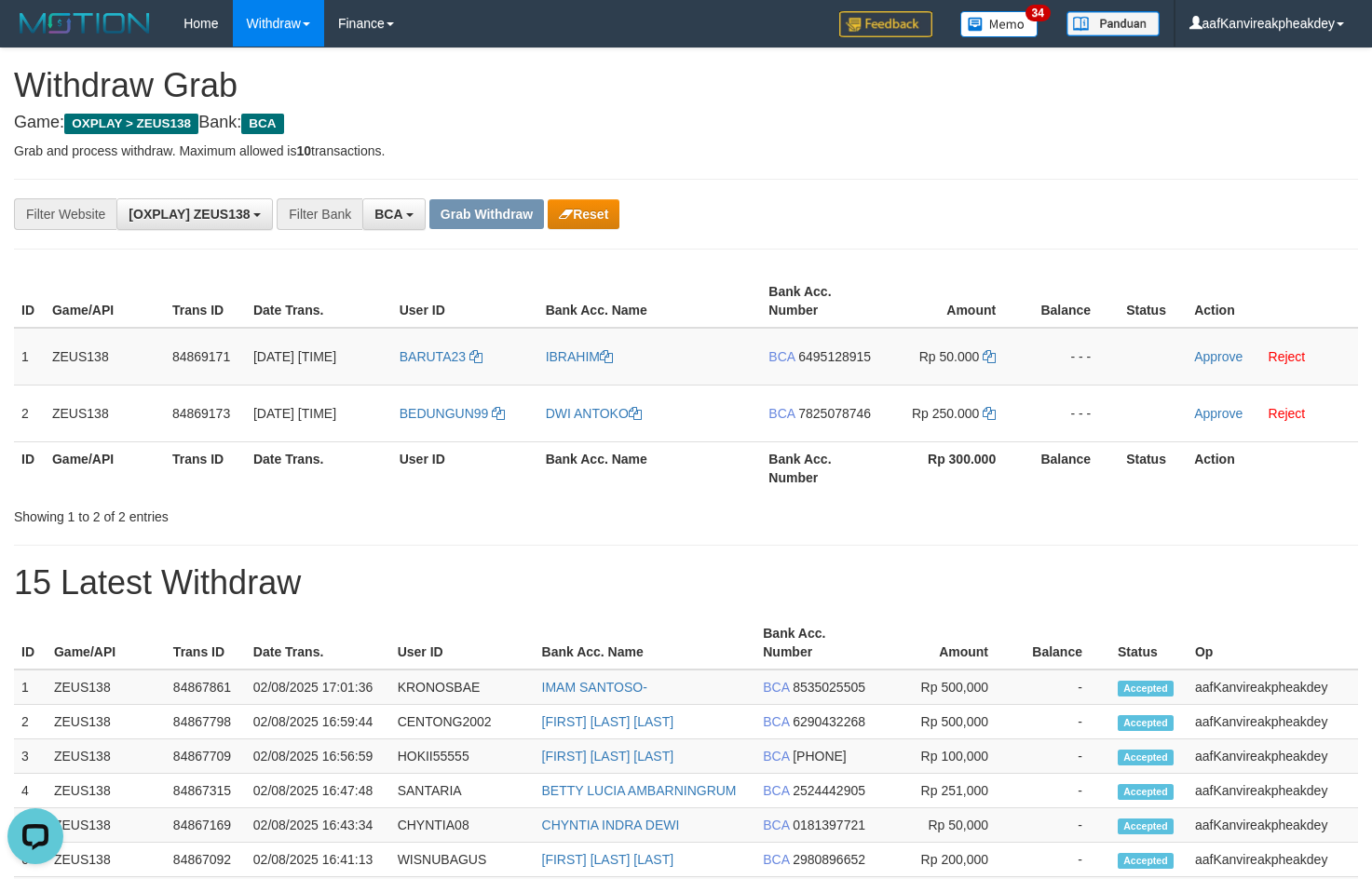 drag, startPoint x: 1125, startPoint y: 227, endPoint x: 1382, endPoint y: 241, distance: 257.38104 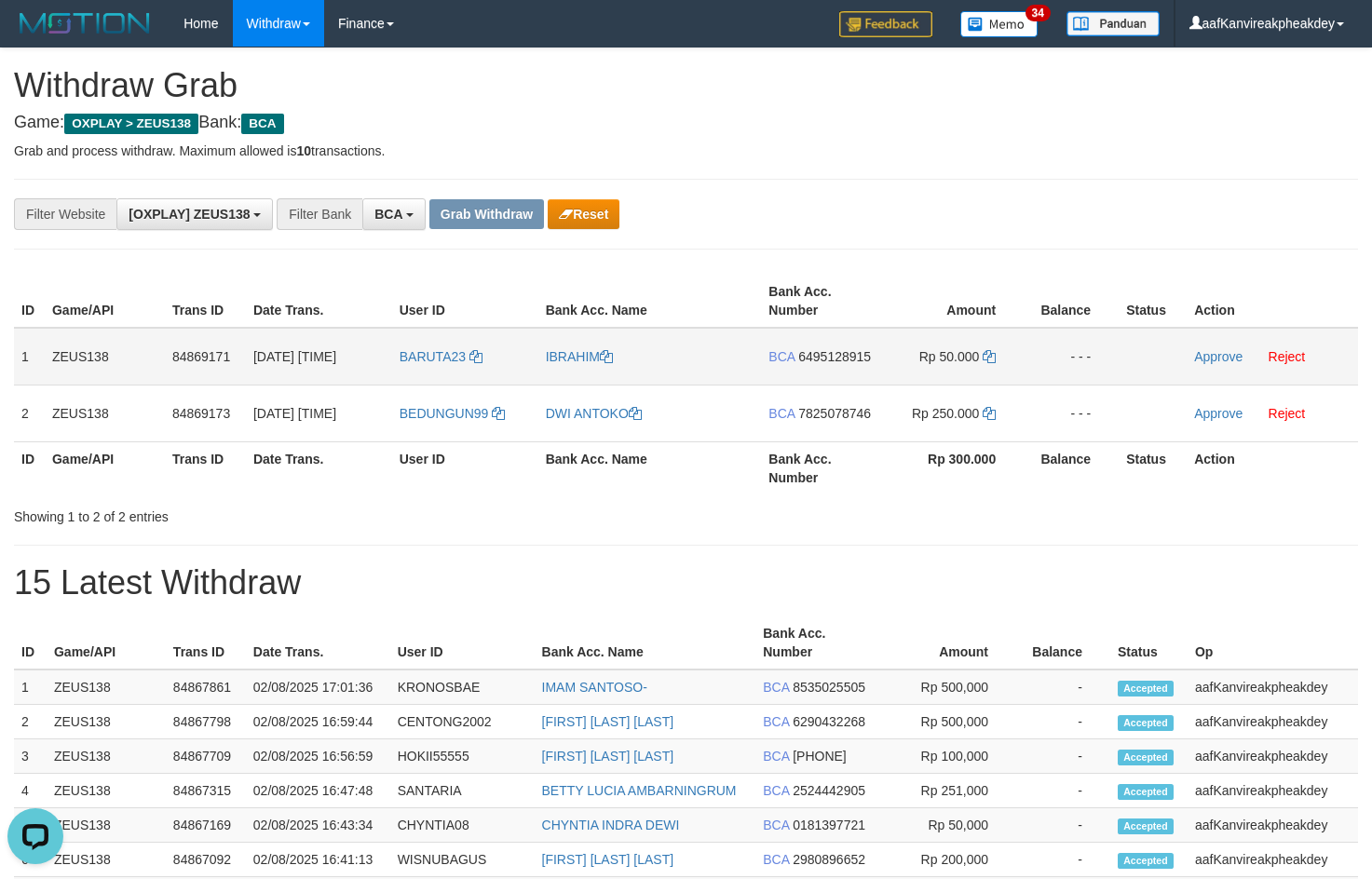 click on "6495128915" at bounding box center [835, 357] 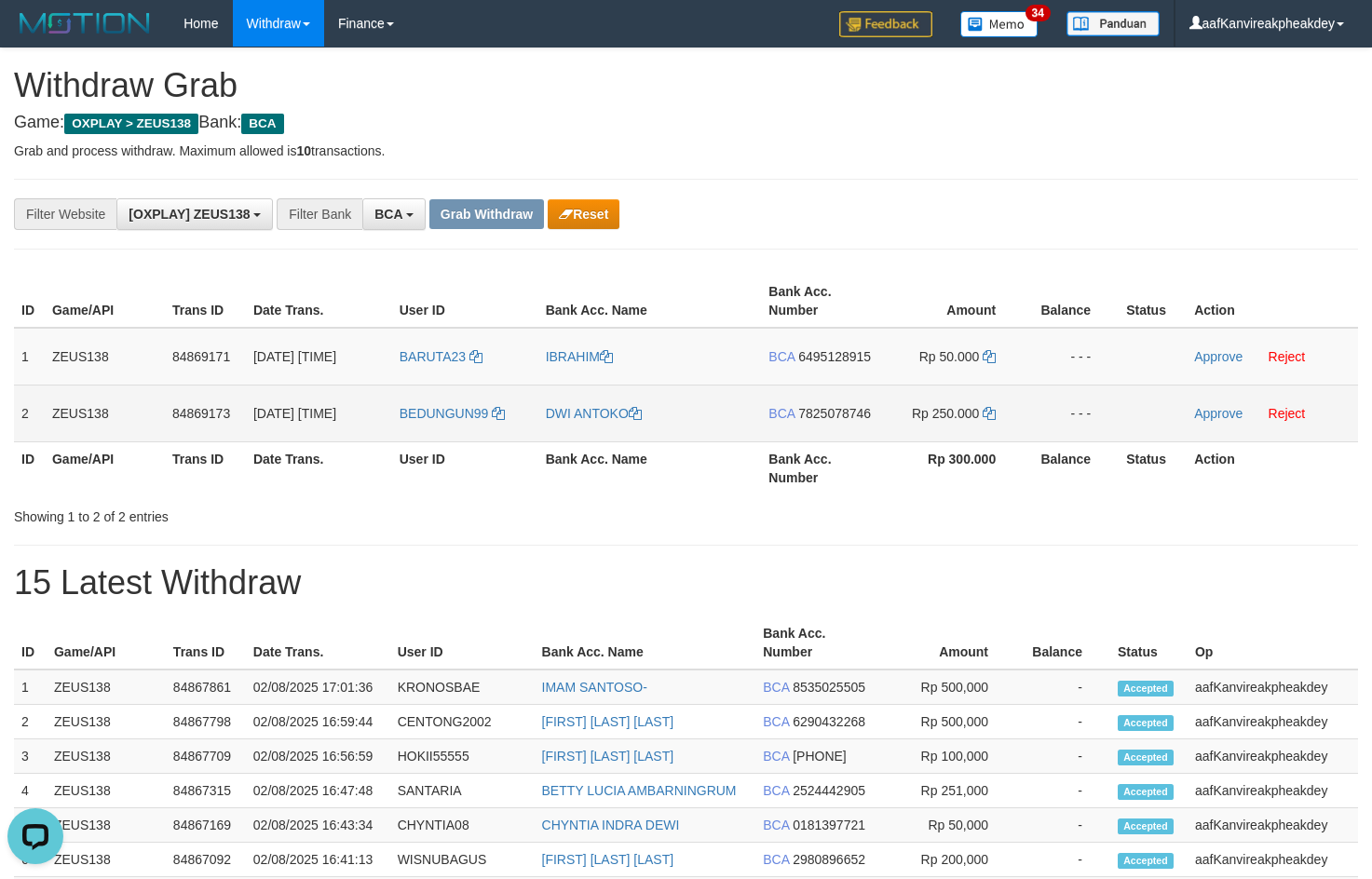 click on "7825078746" at bounding box center [835, 413] 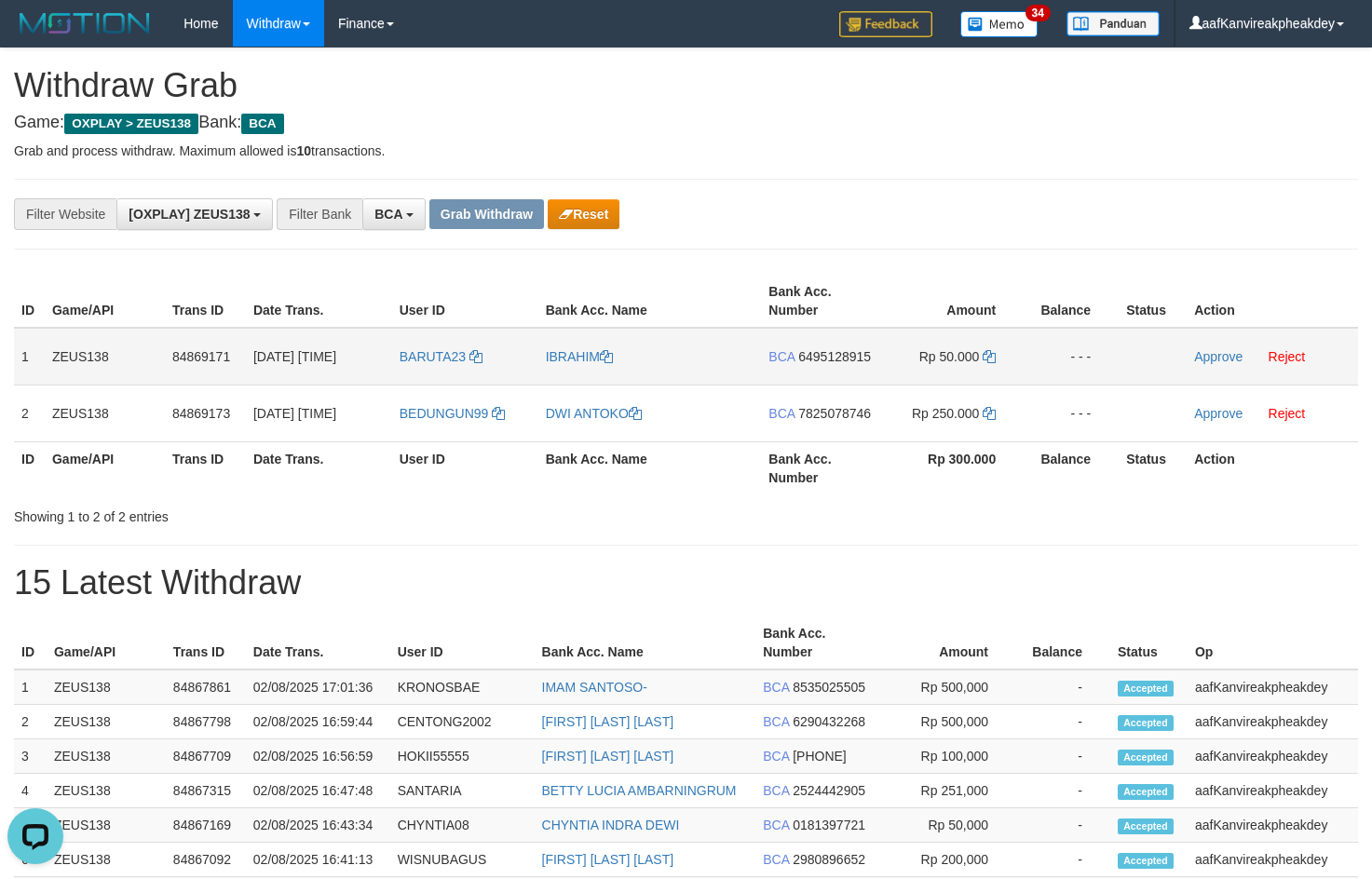 click on "BARUTA23" at bounding box center [465, 357] 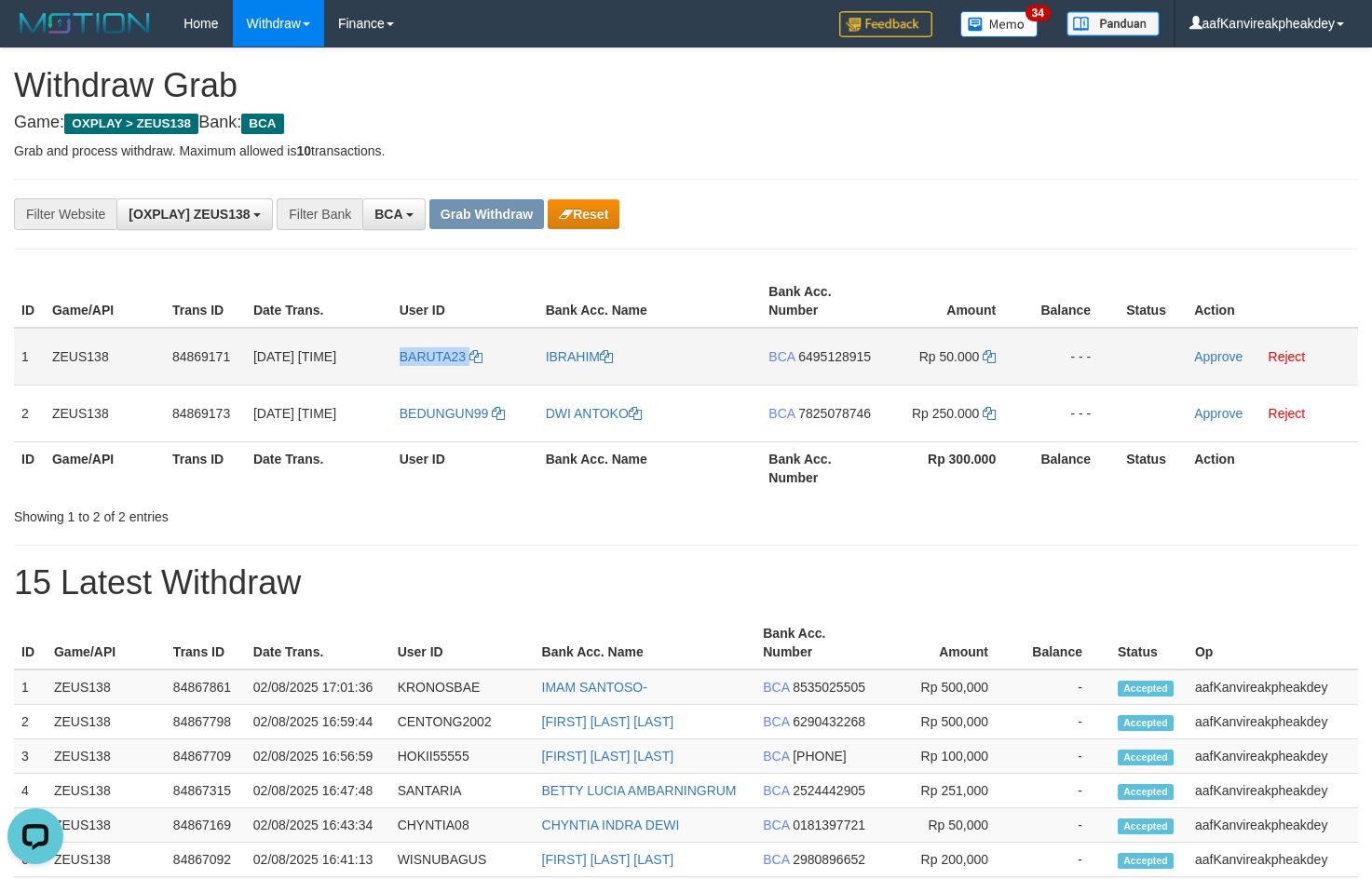 click on "BARUTA23" at bounding box center [465, 357] 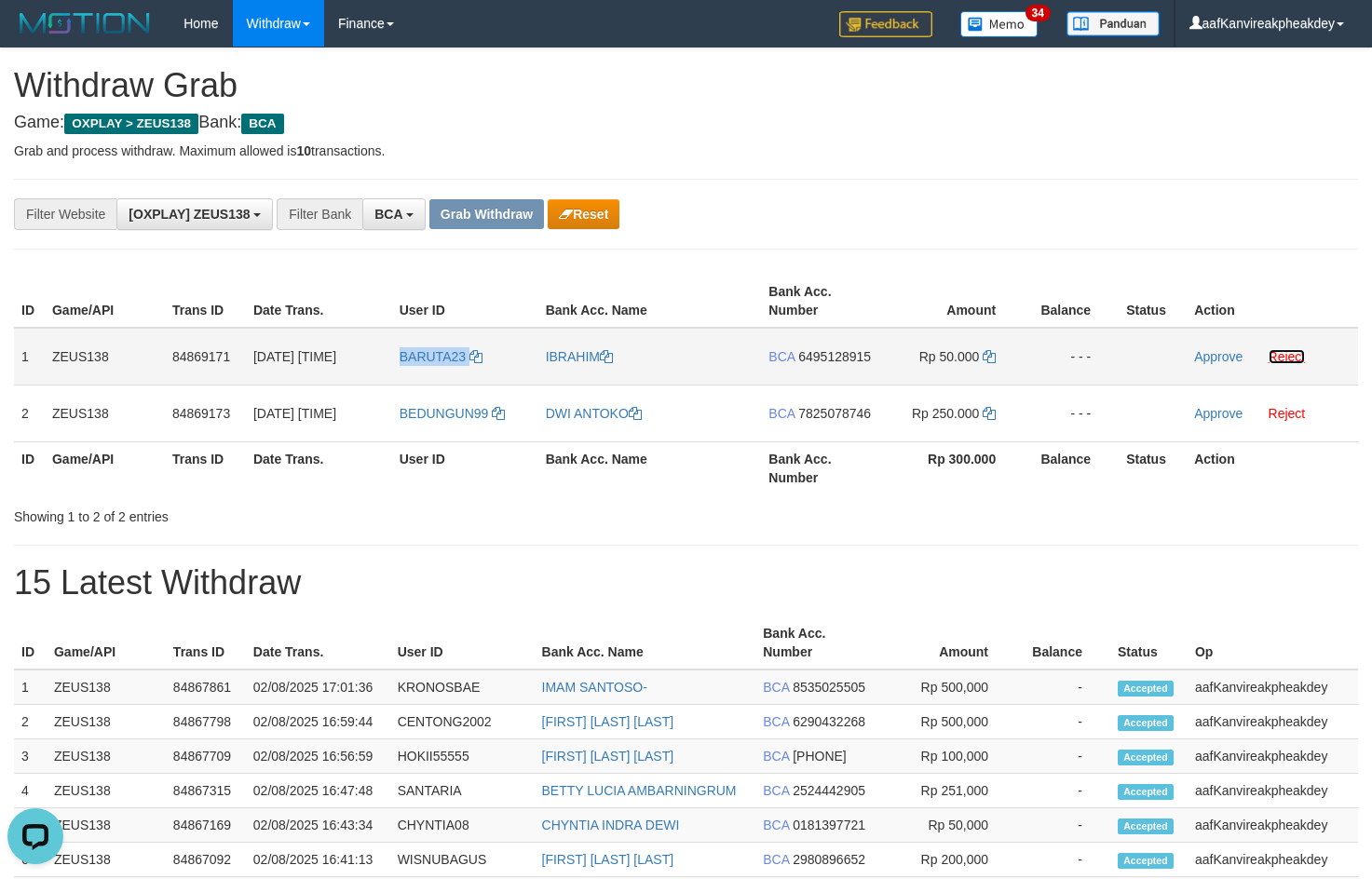 click on "Reject" at bounding box center [1287, 357] 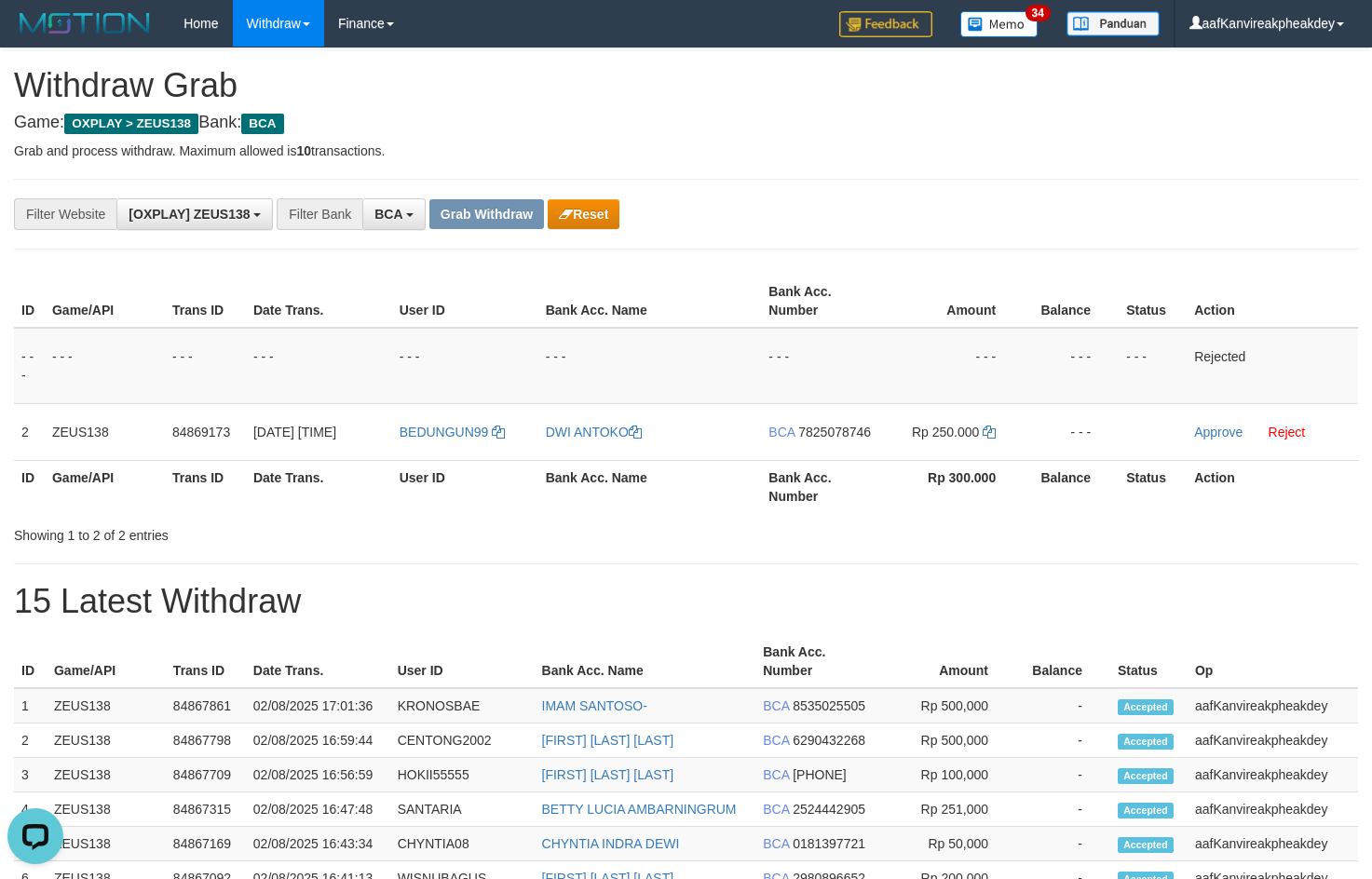 click on "**********" at bounding box center [686, 214] 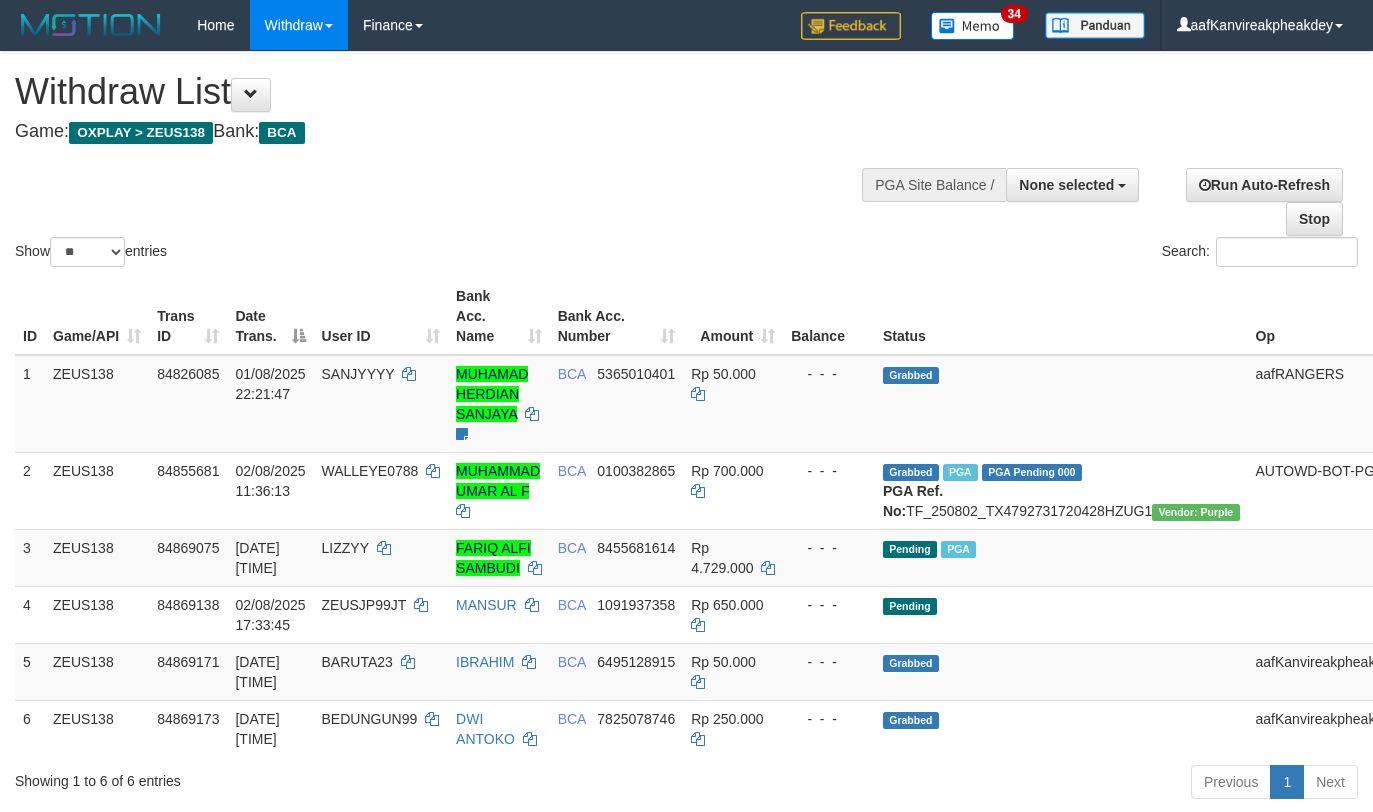 select 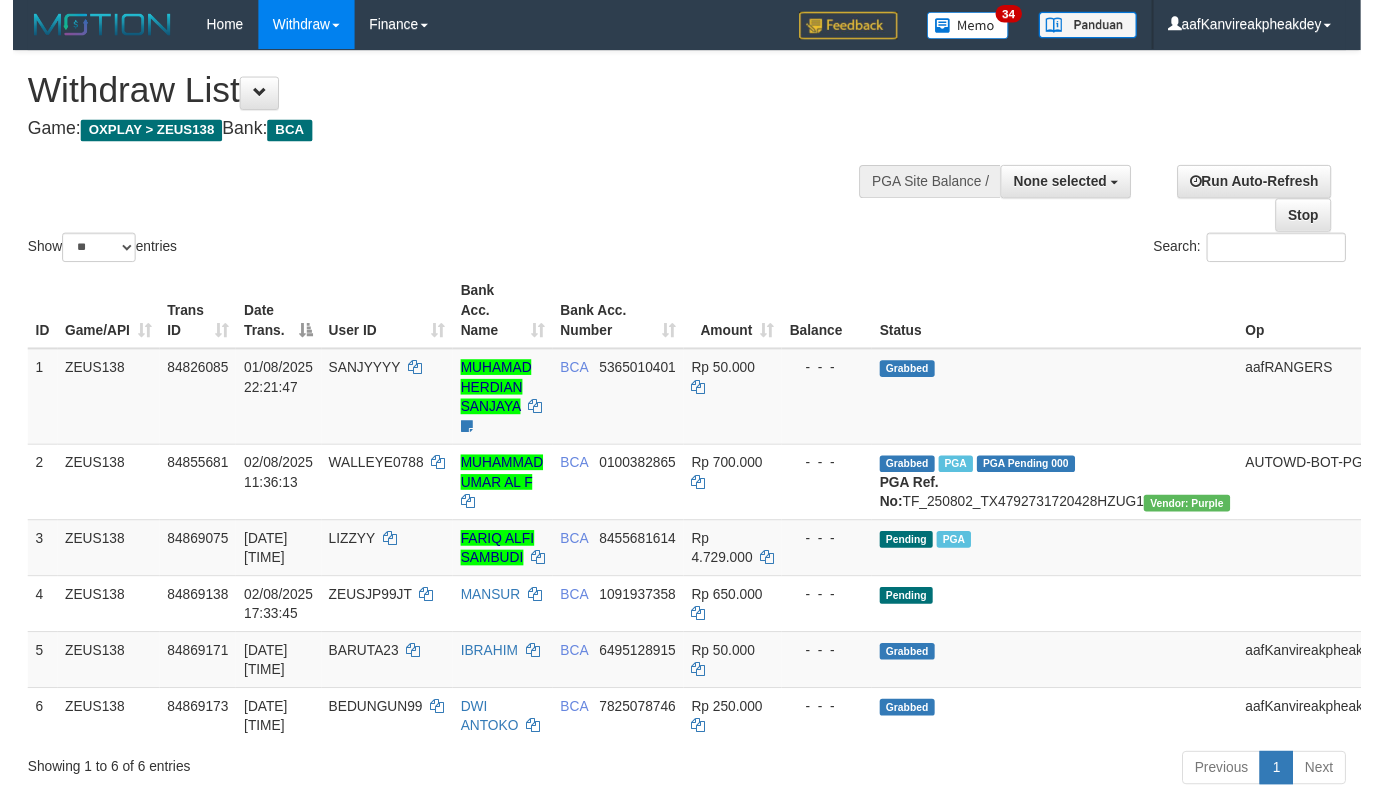 scroll, scrollTop: 0, scrollLeft: 0, axis: both 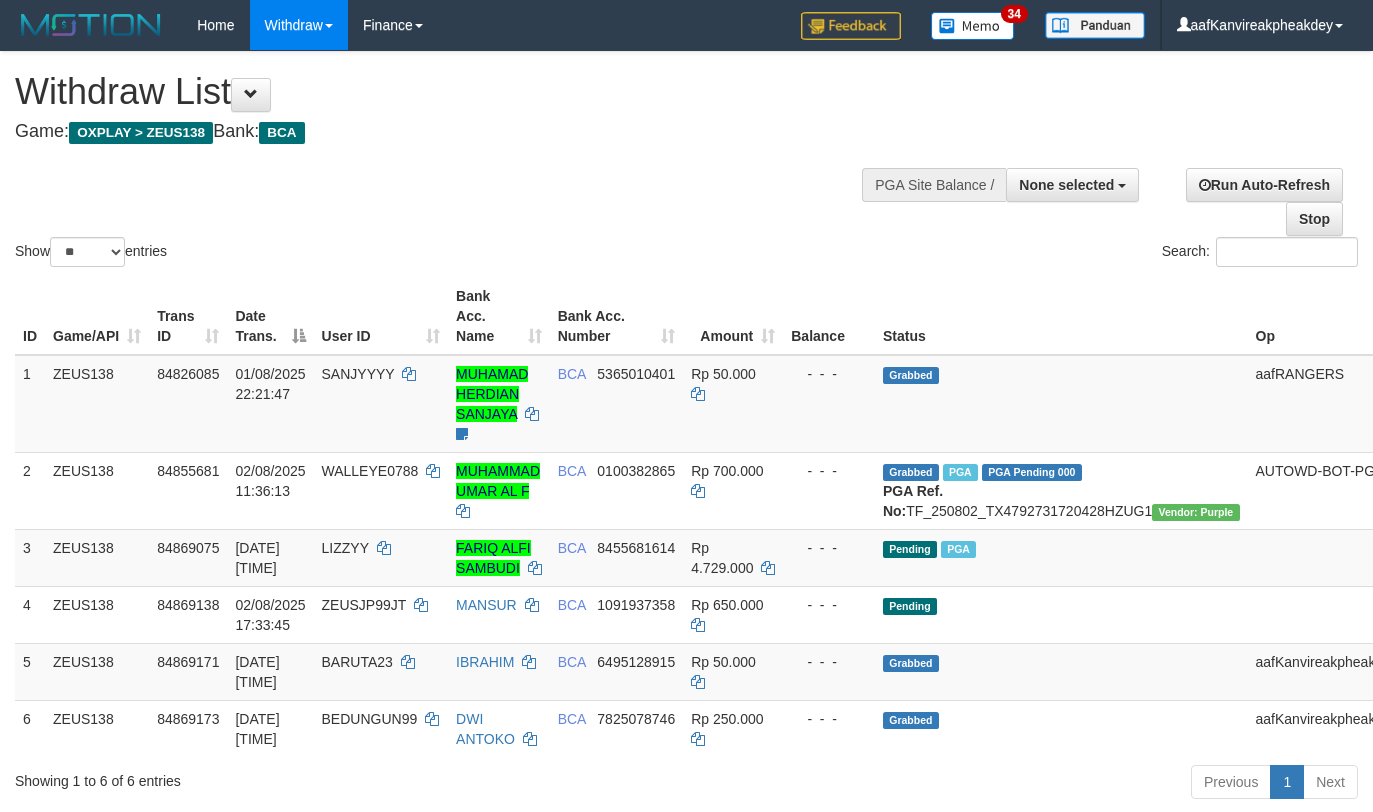 select 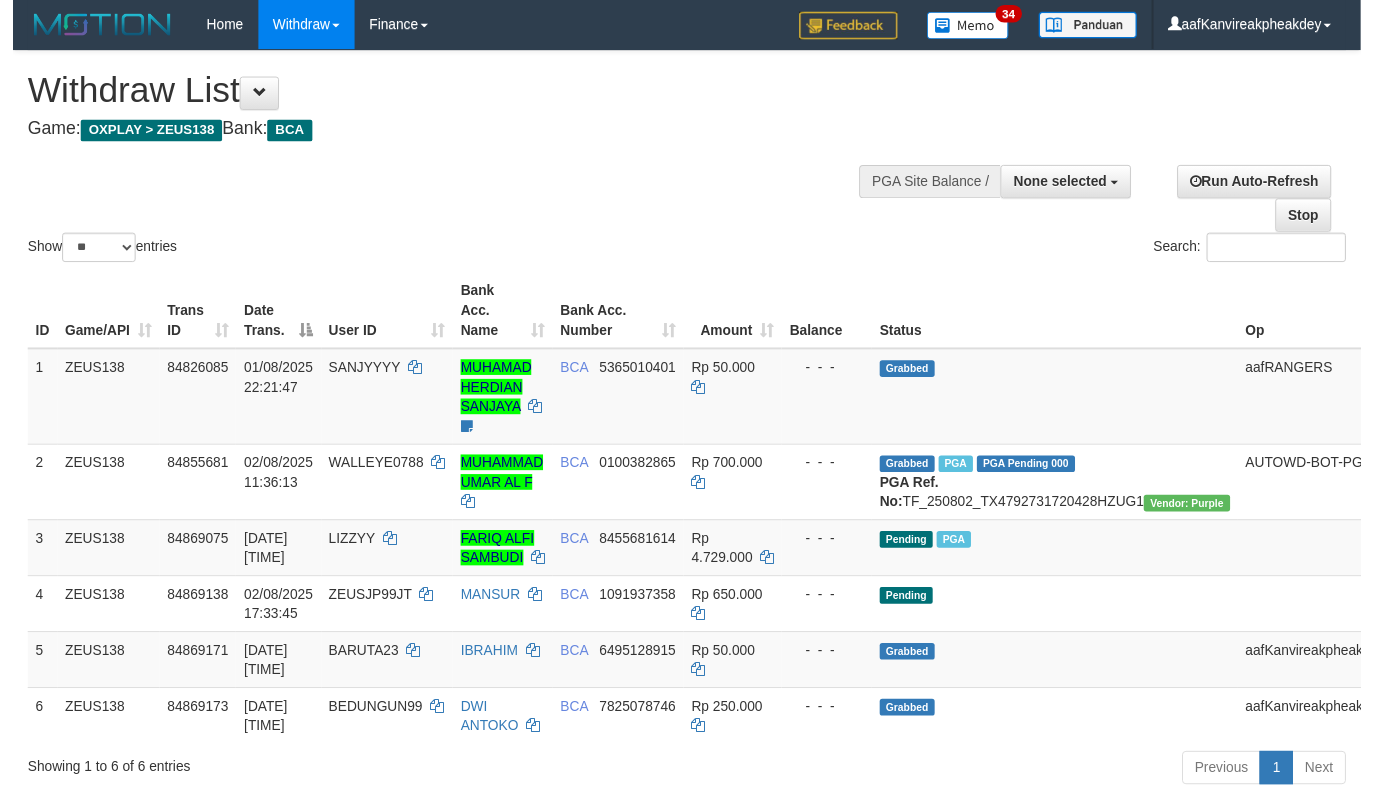 scroll, scrollTop: 0, scrollLeft: 0, axis: both 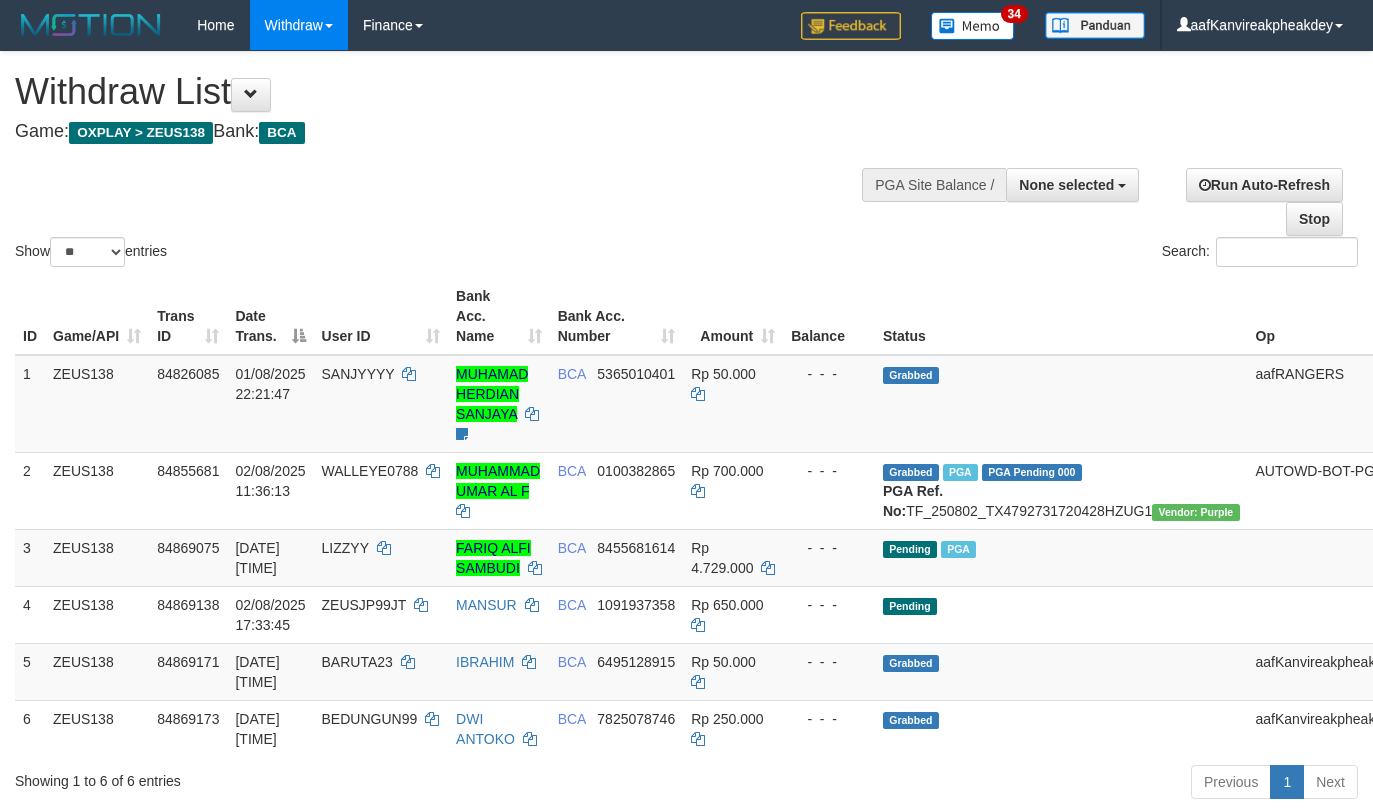 select 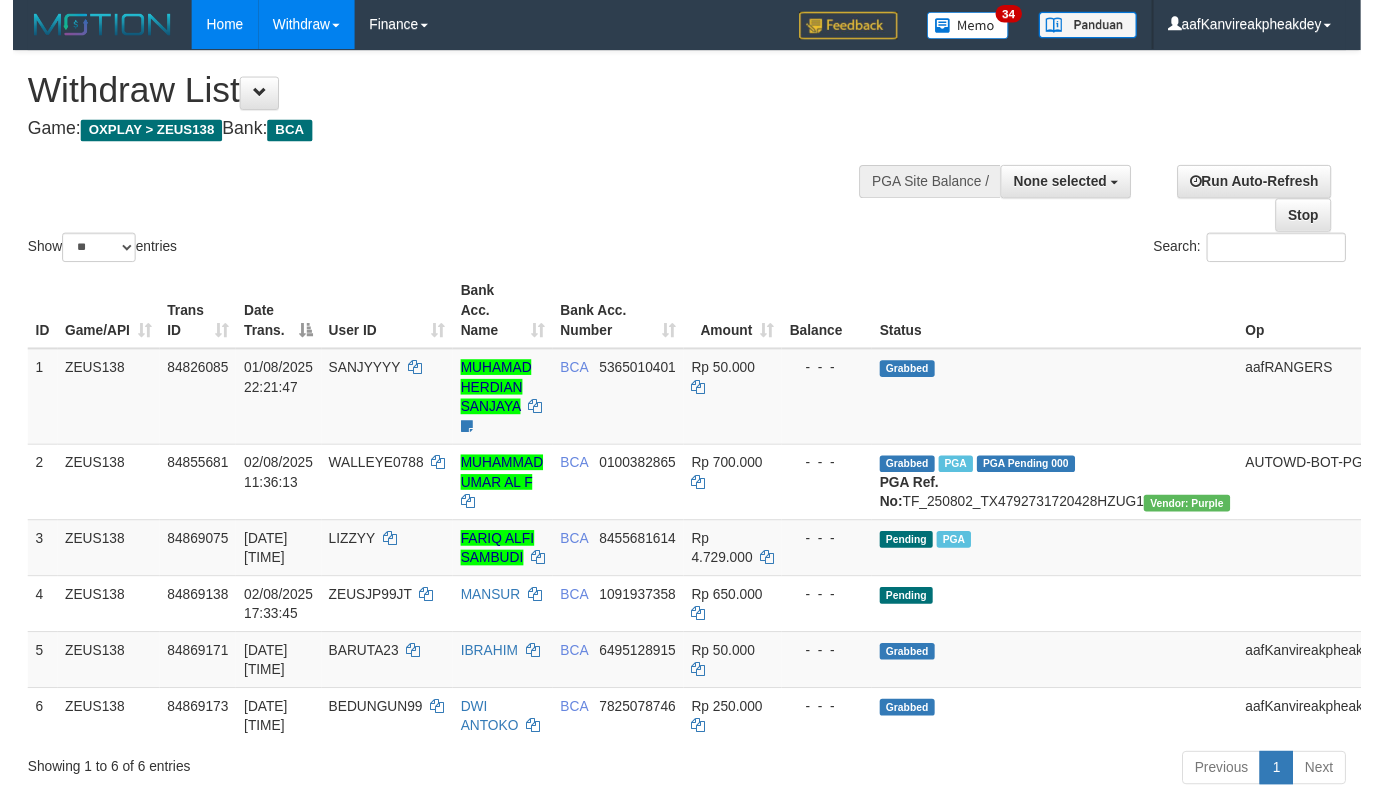 scroll, scrollTop: 0, scrollLeft: 0, axis: both 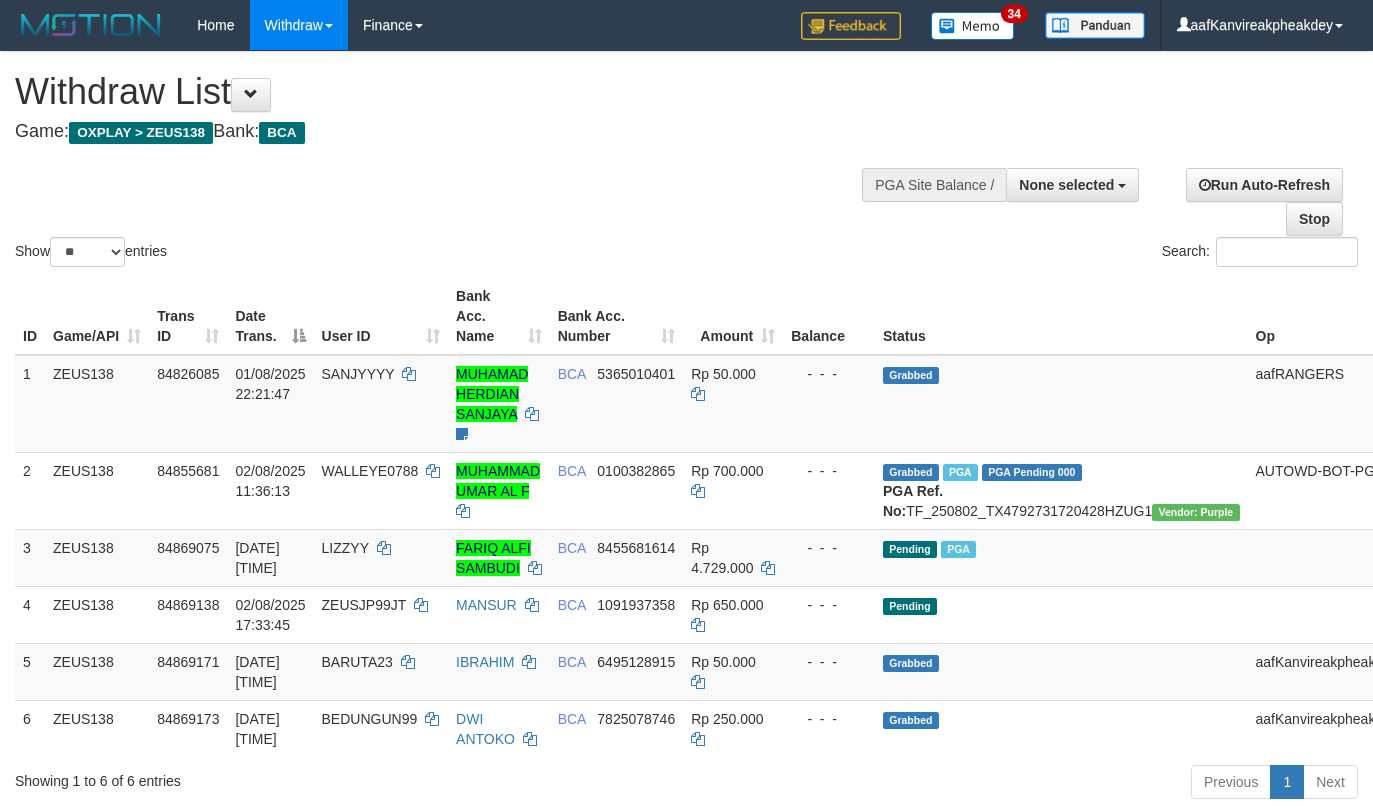 select 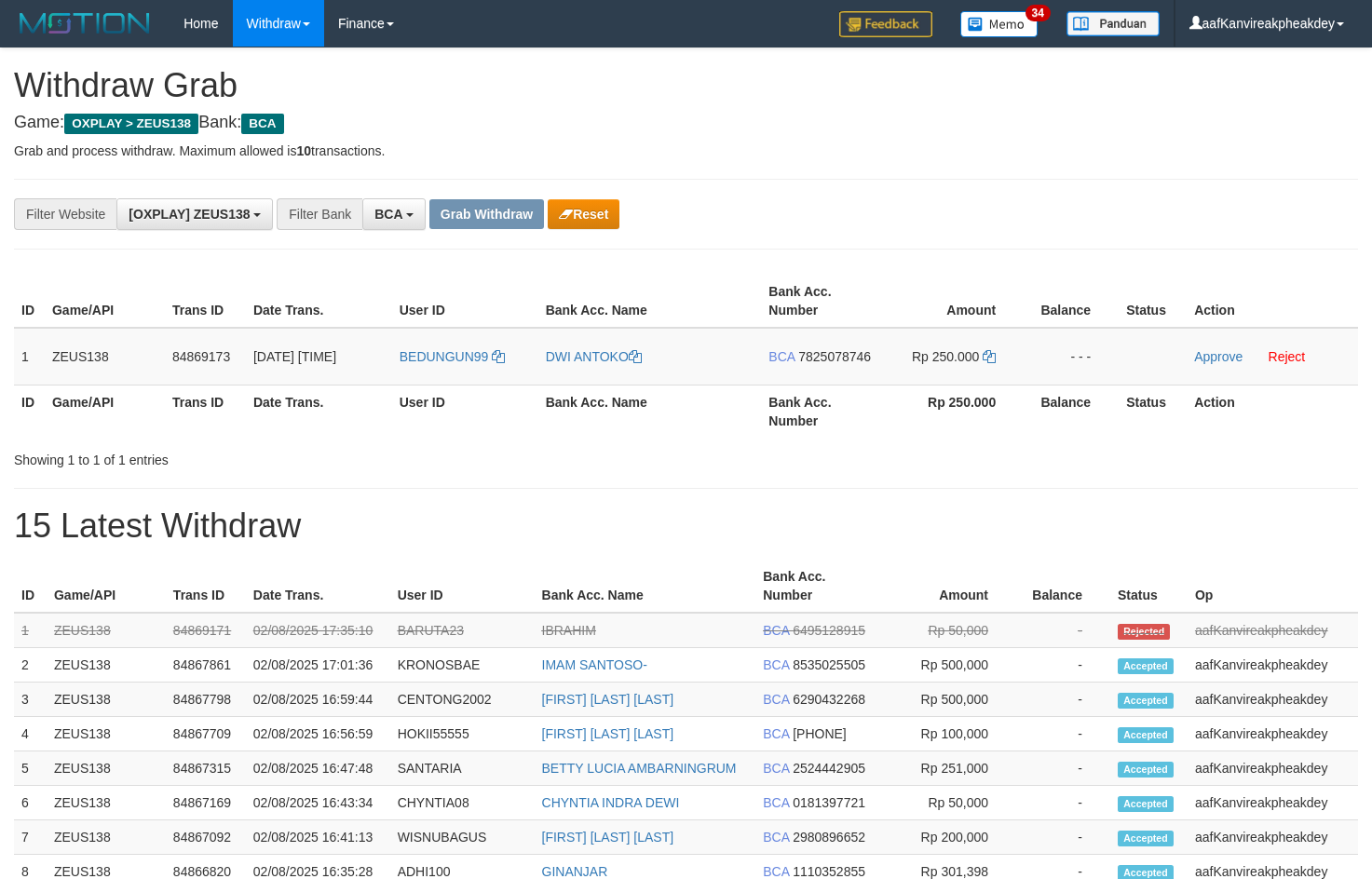 scroll, scrollTop: 0, scrollLeft: 0, axis: both 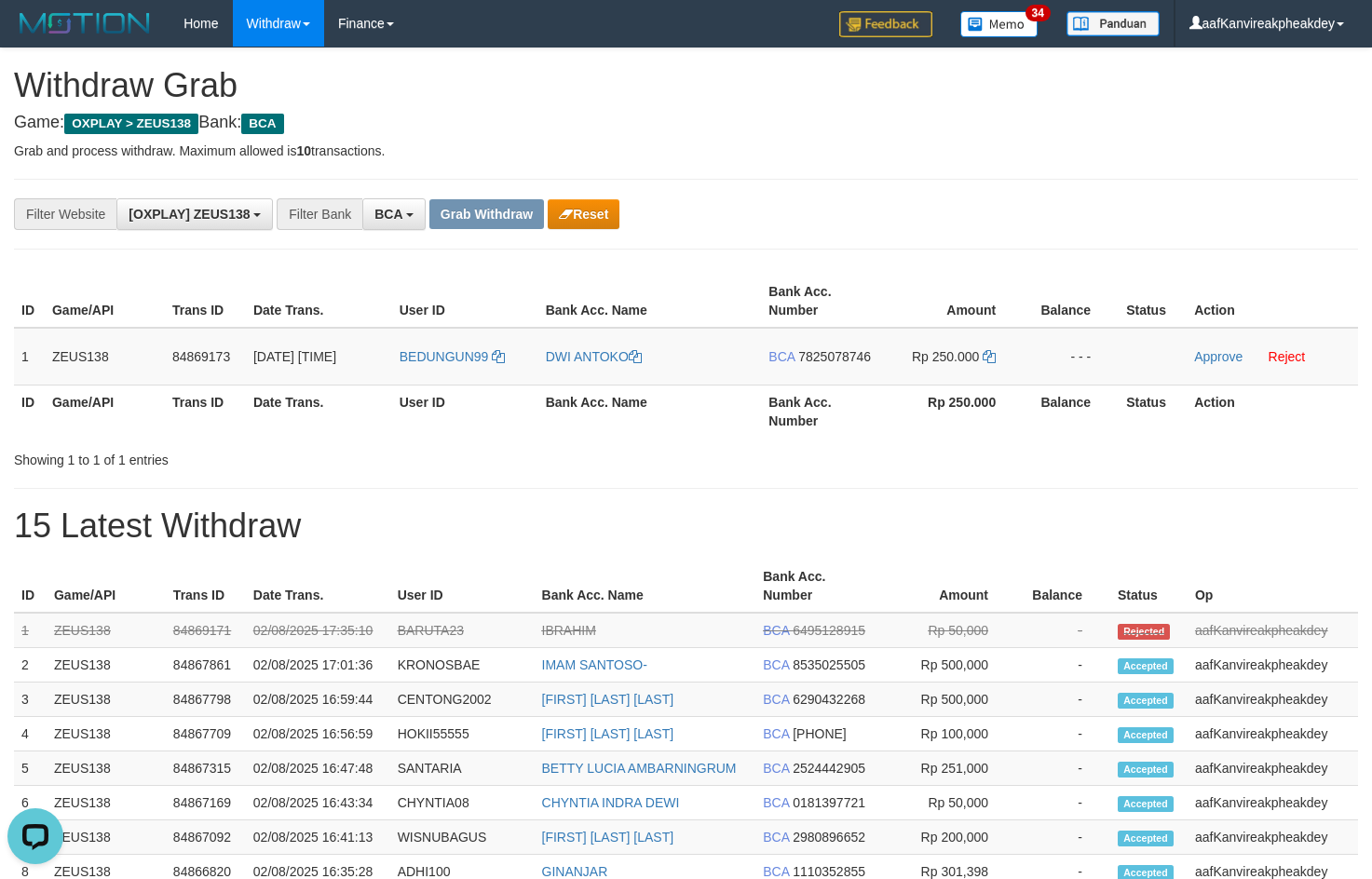 click on "**********" at bounding box center (686, 804) 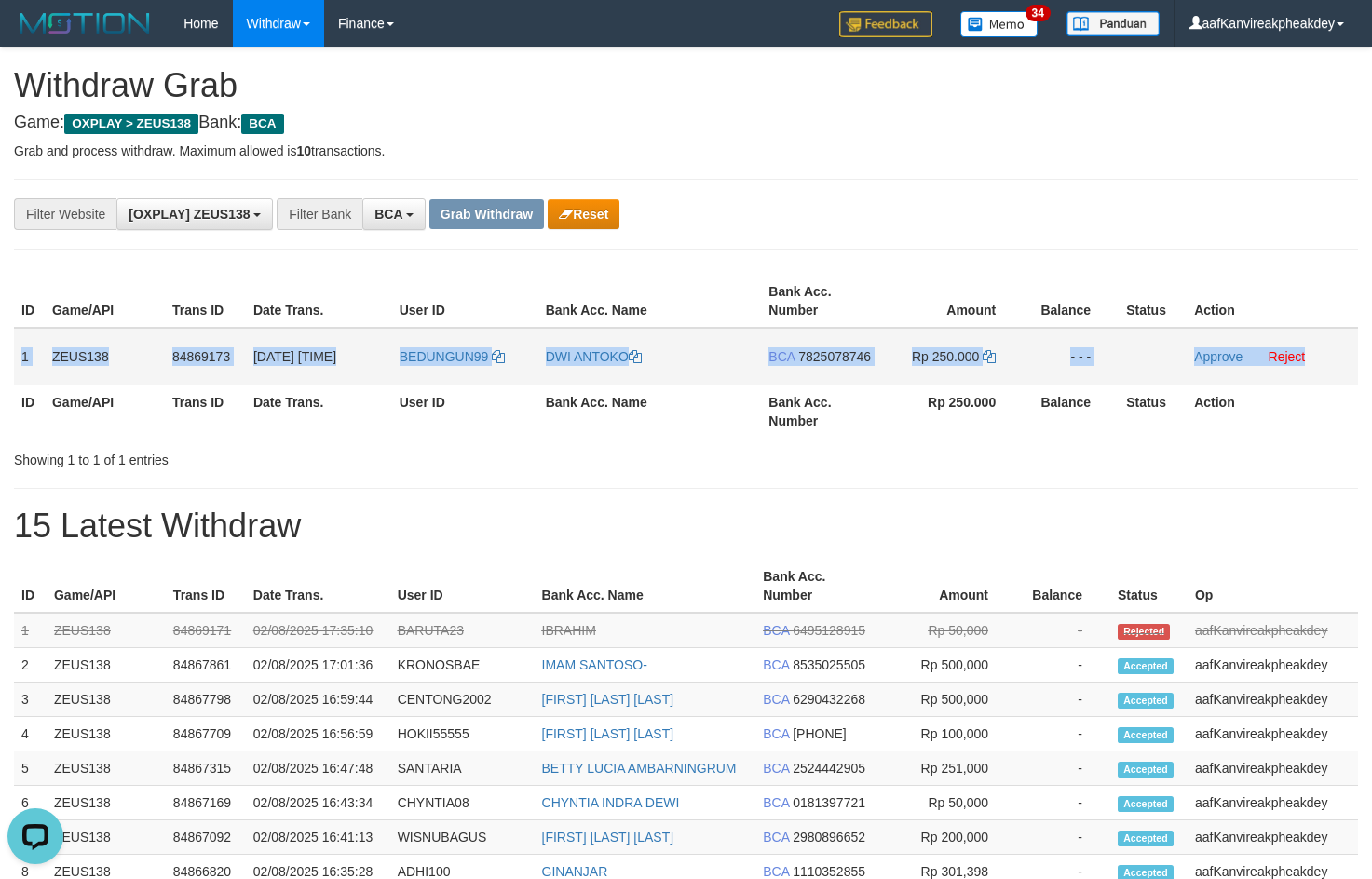 drag, startPoint x: 20, startPoint y: 357, endPoint x: 1311, endPoint y: 357, distance: 1291 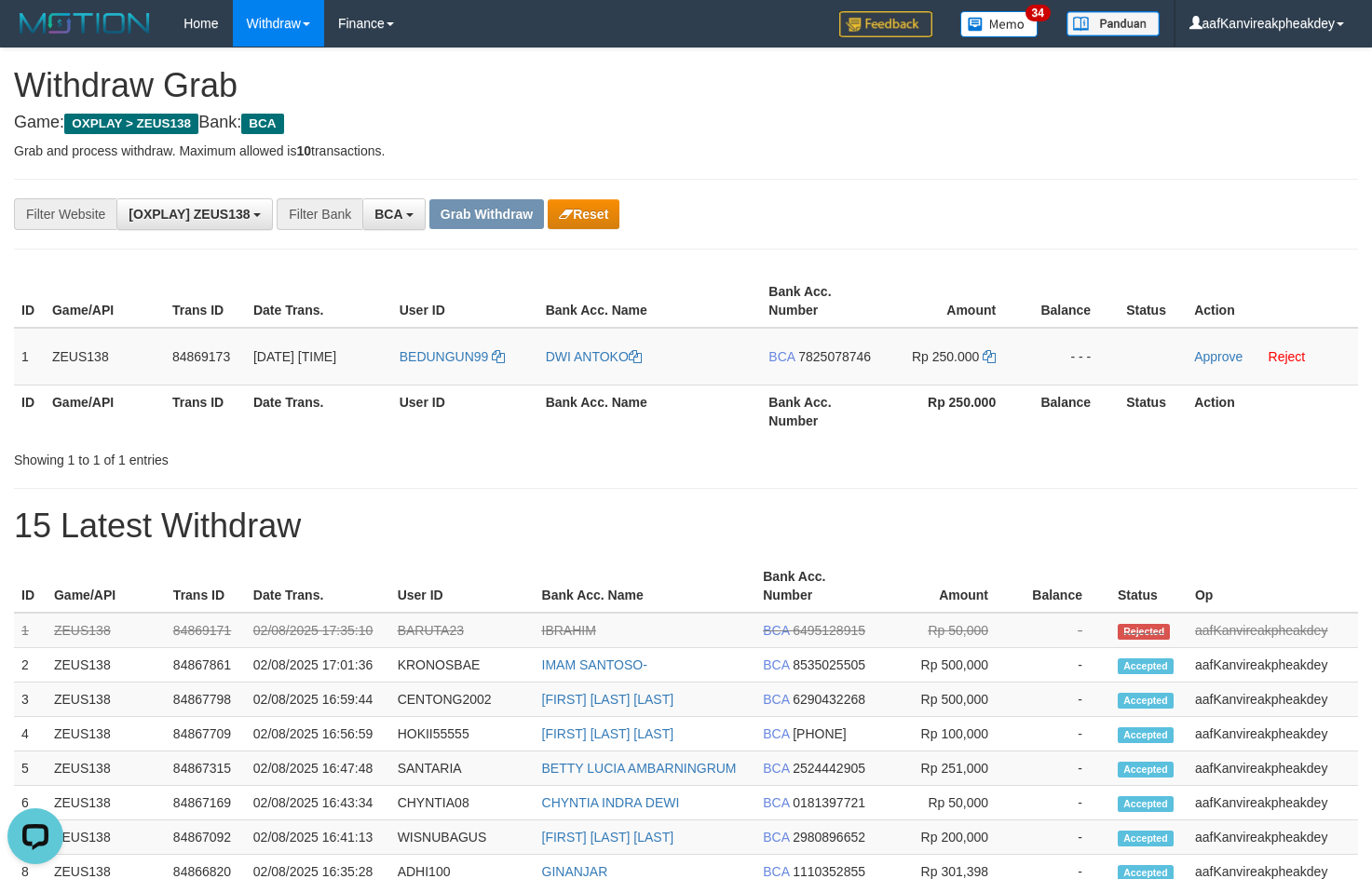 click on "**********" at bounding box center [686, 214] 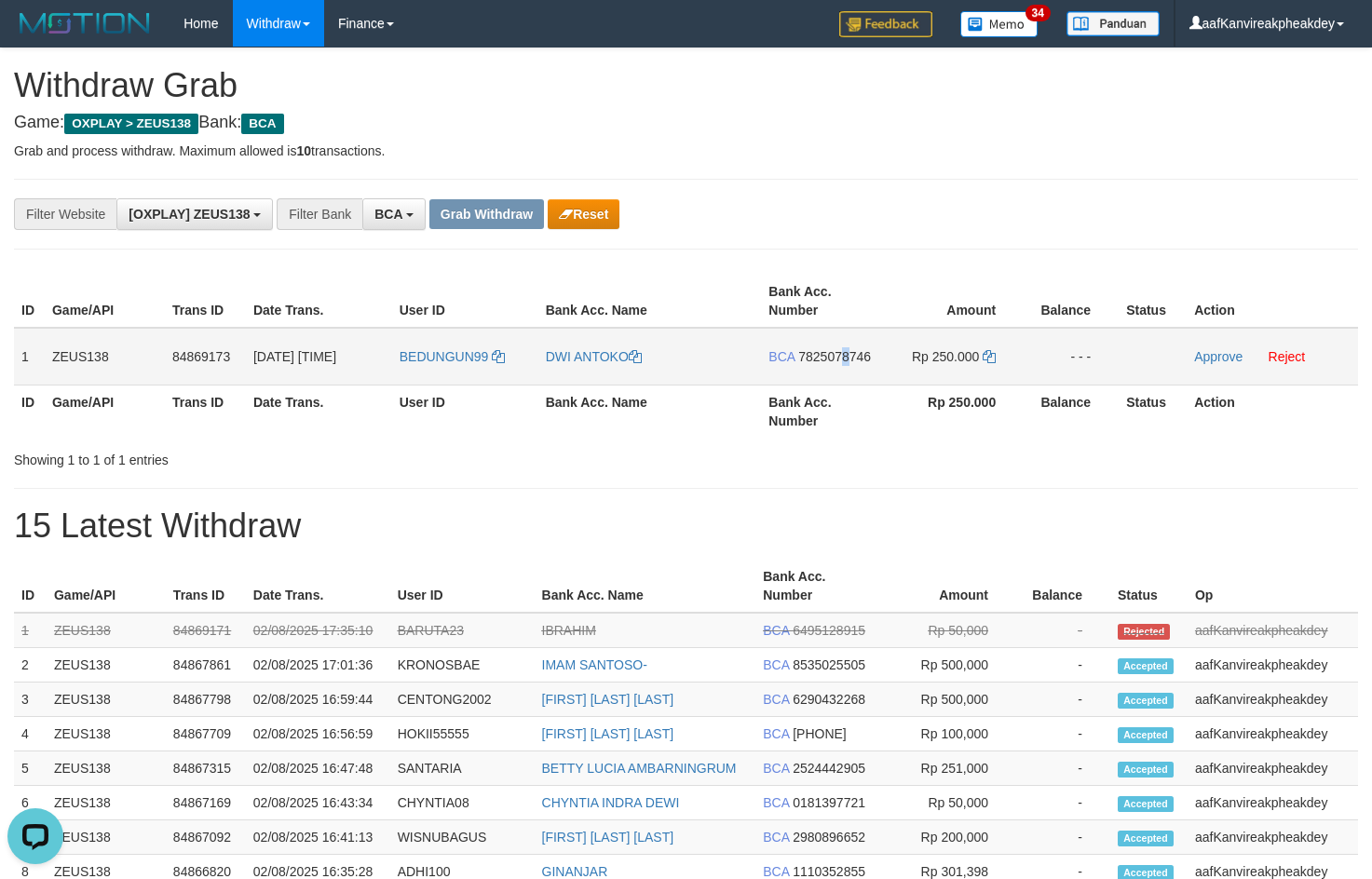 click on "7825078746" at bounding box center (835, 357) 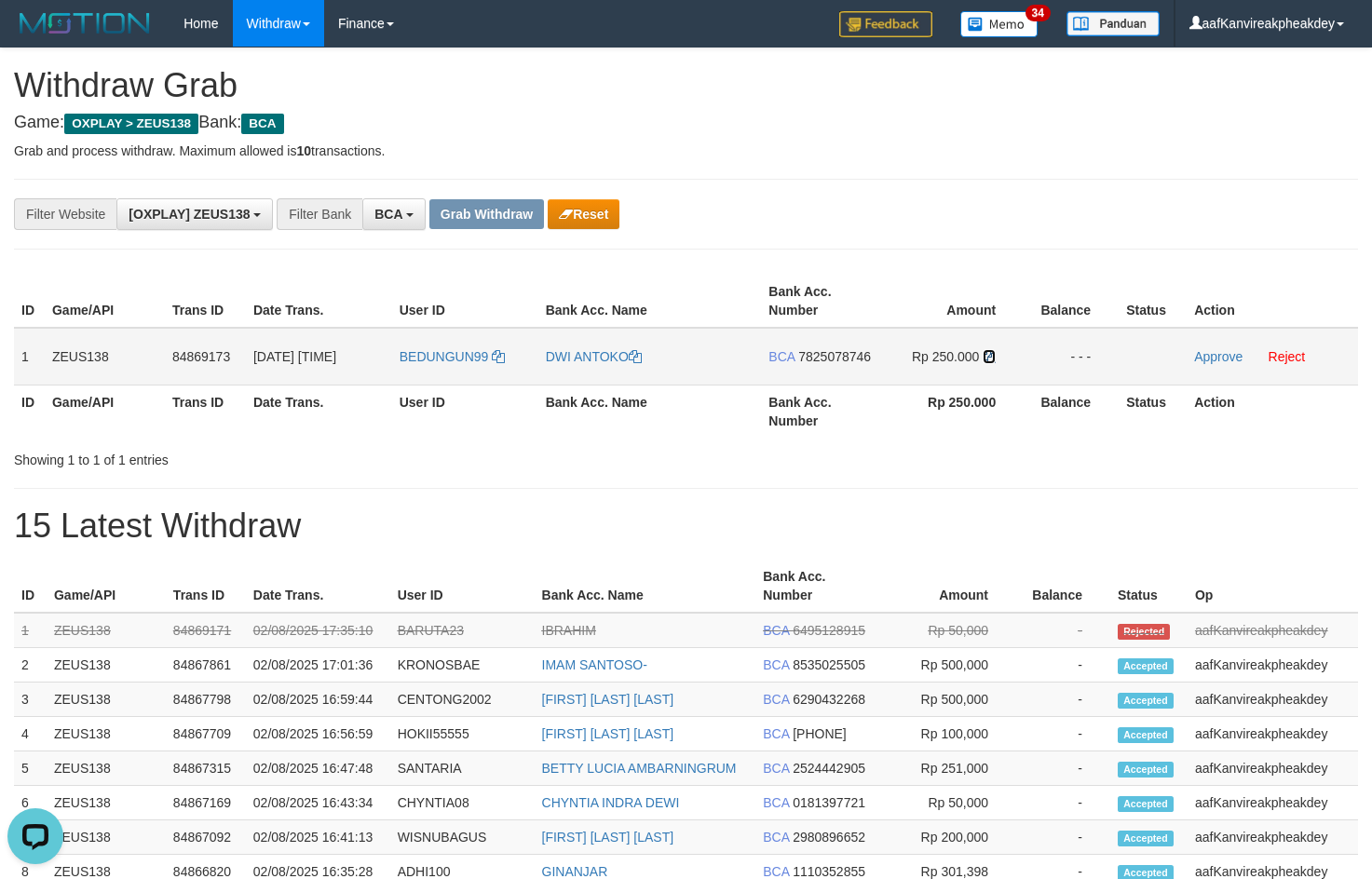 click at bounding box center [989, 357] 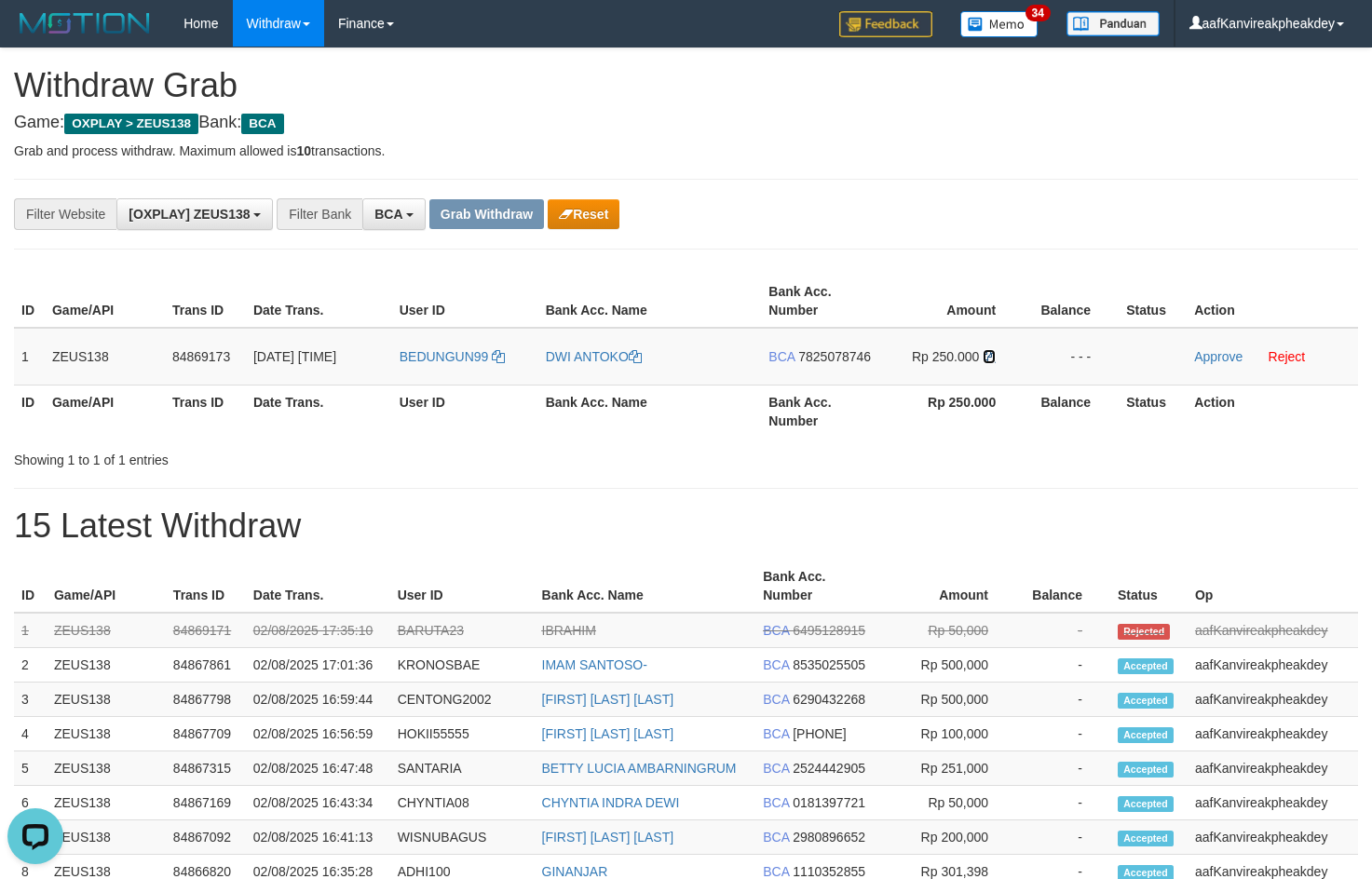 drag, startPoint x: 988, startPoint y: 357, endPoint x: 1383, endPoint y: 344, distance: 395.21387 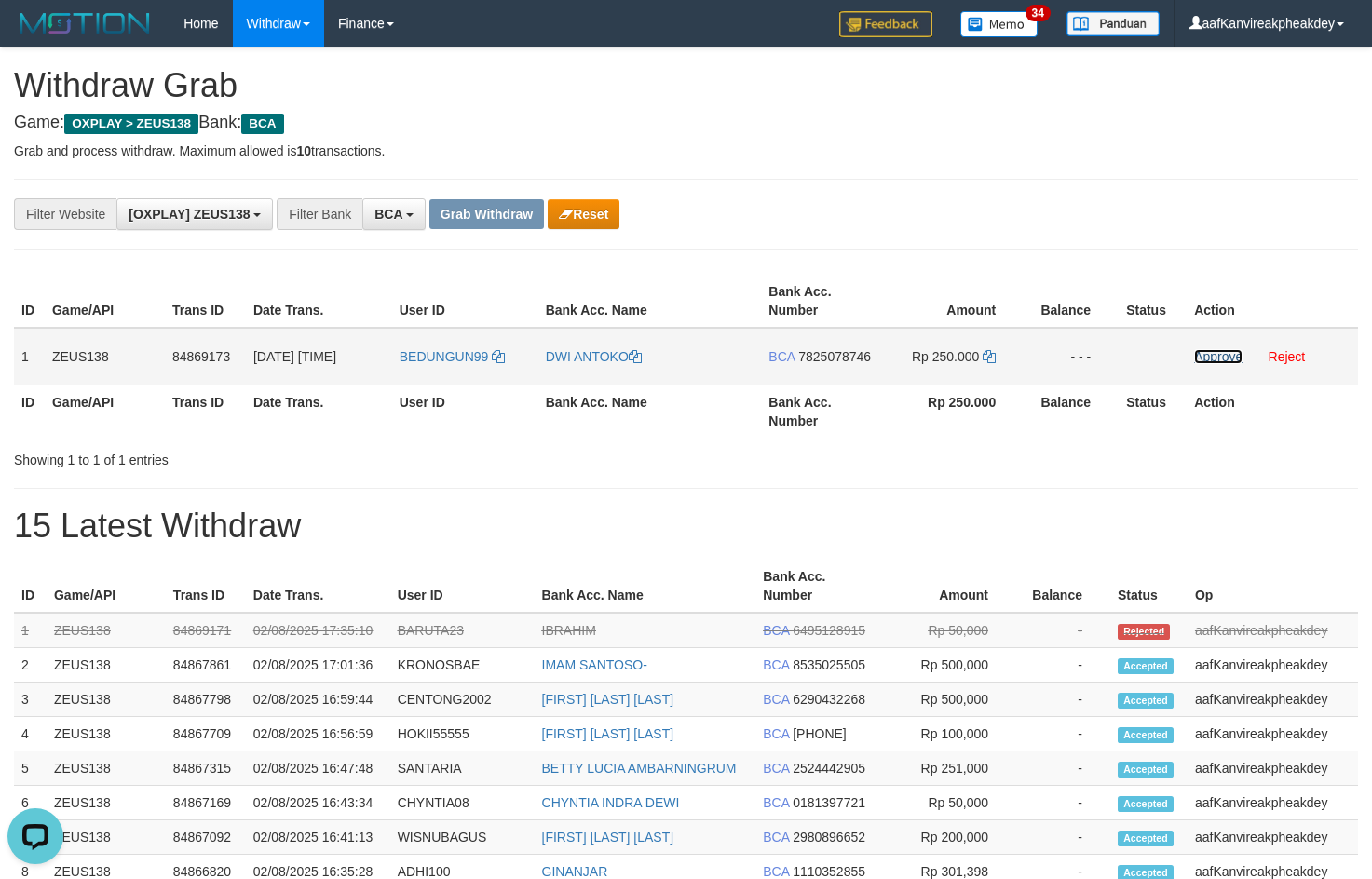 click on "Approve" at bounding box center [1218, 357] 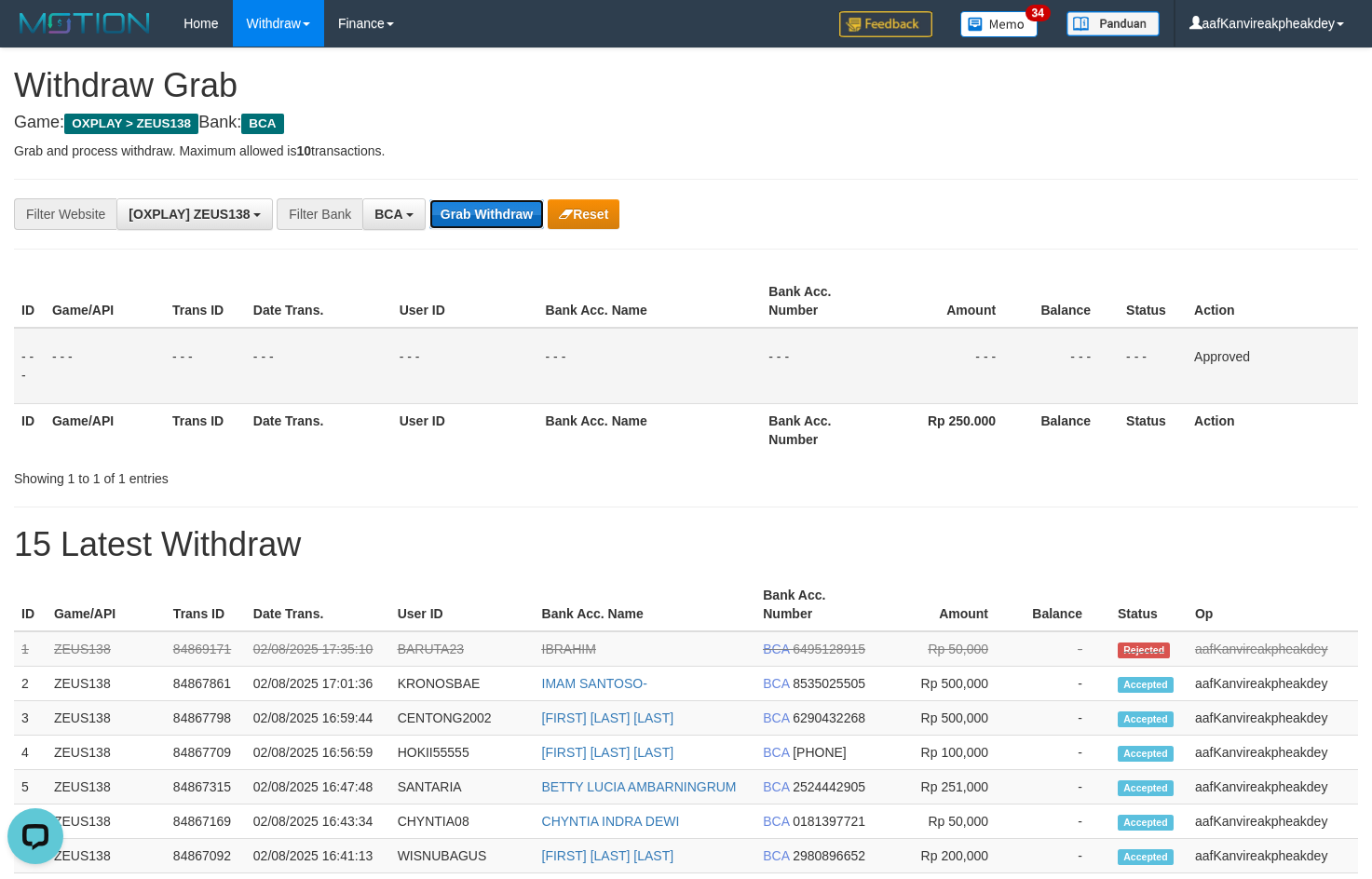 click on "Grab Withdraw" at bounding box center [486, 214] 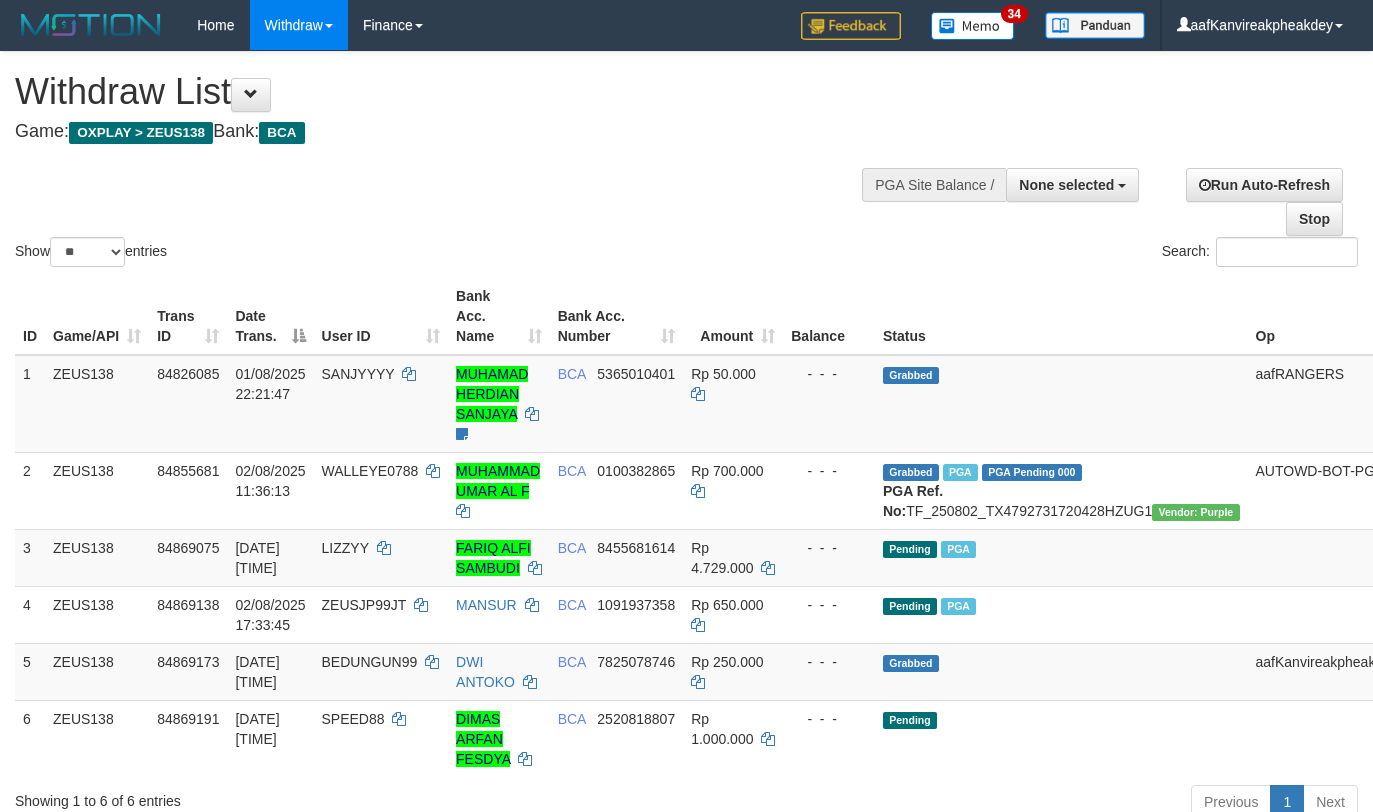 select 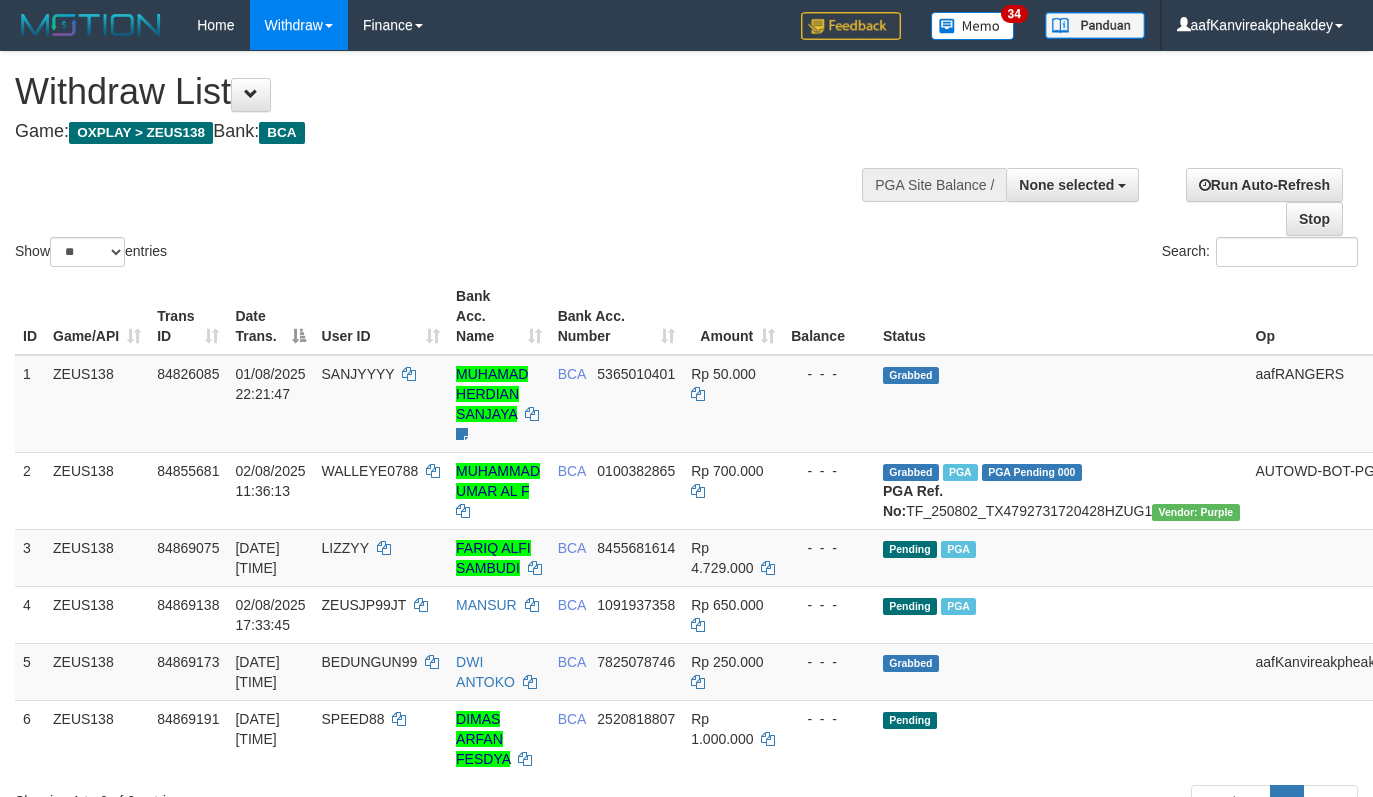 select 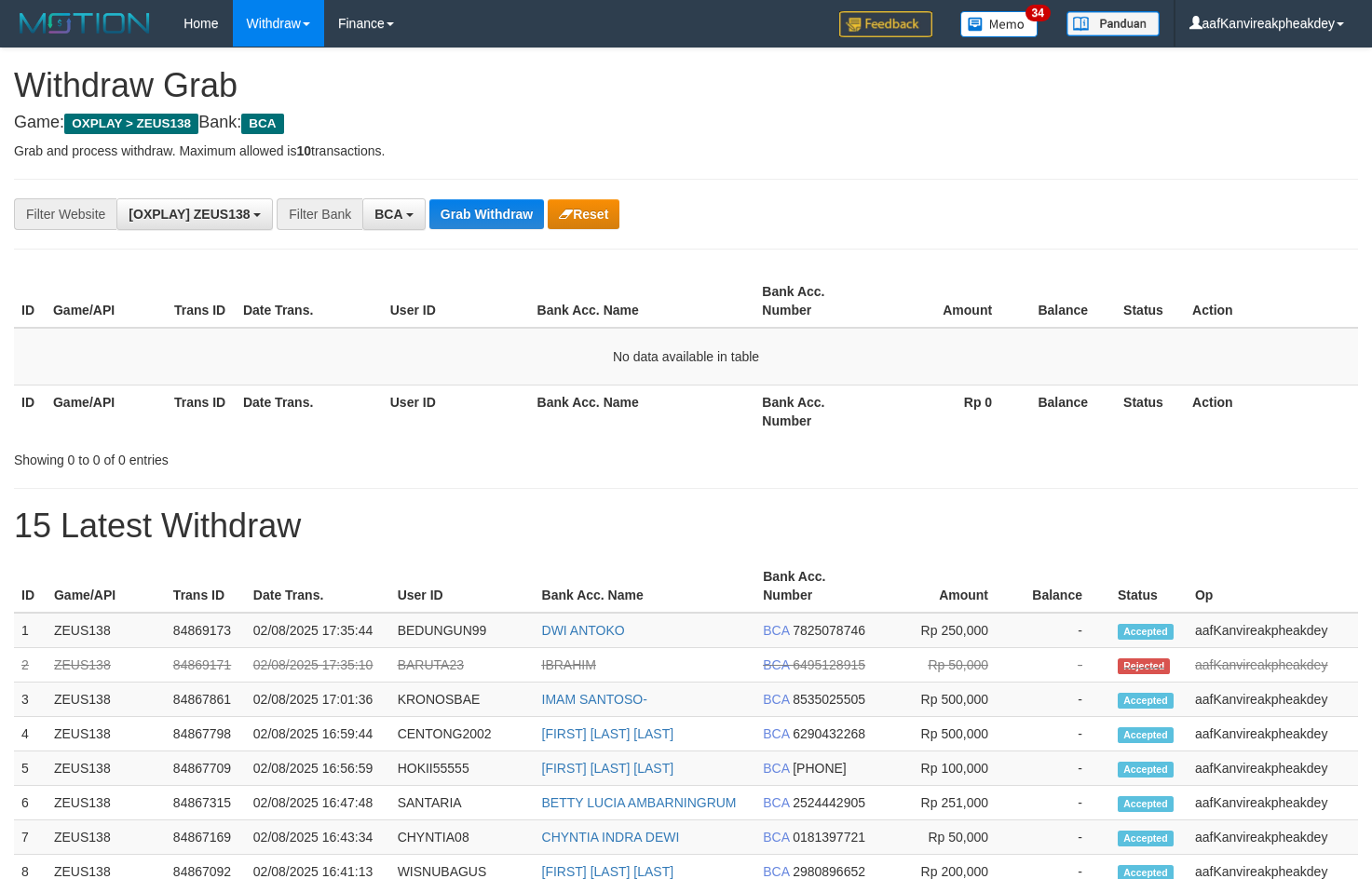 scroll, scrollTop: 0, scrollLeft: 0, axis: both 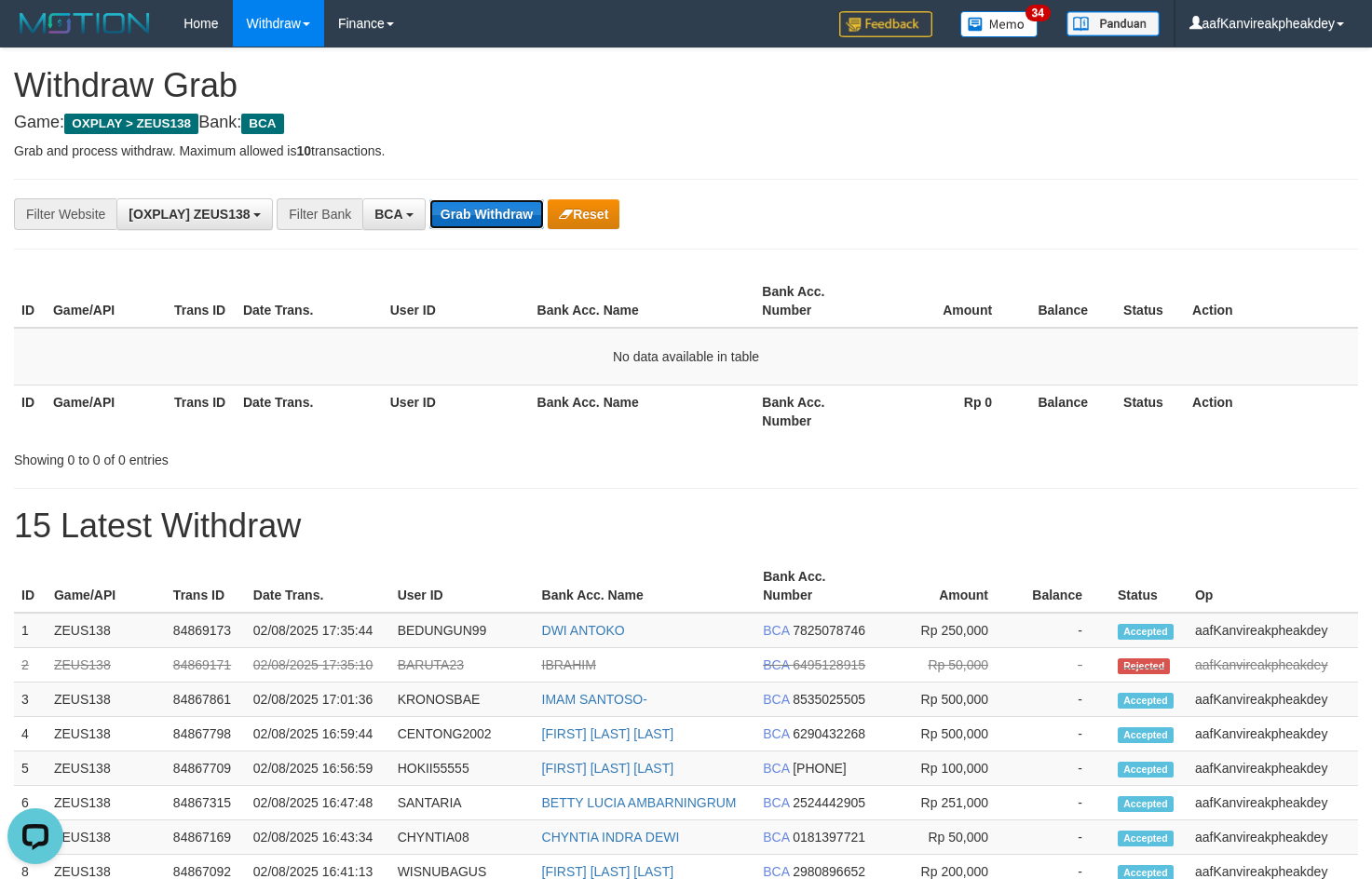 click on "Grab Withdraw" at bounding box center (486, 214) 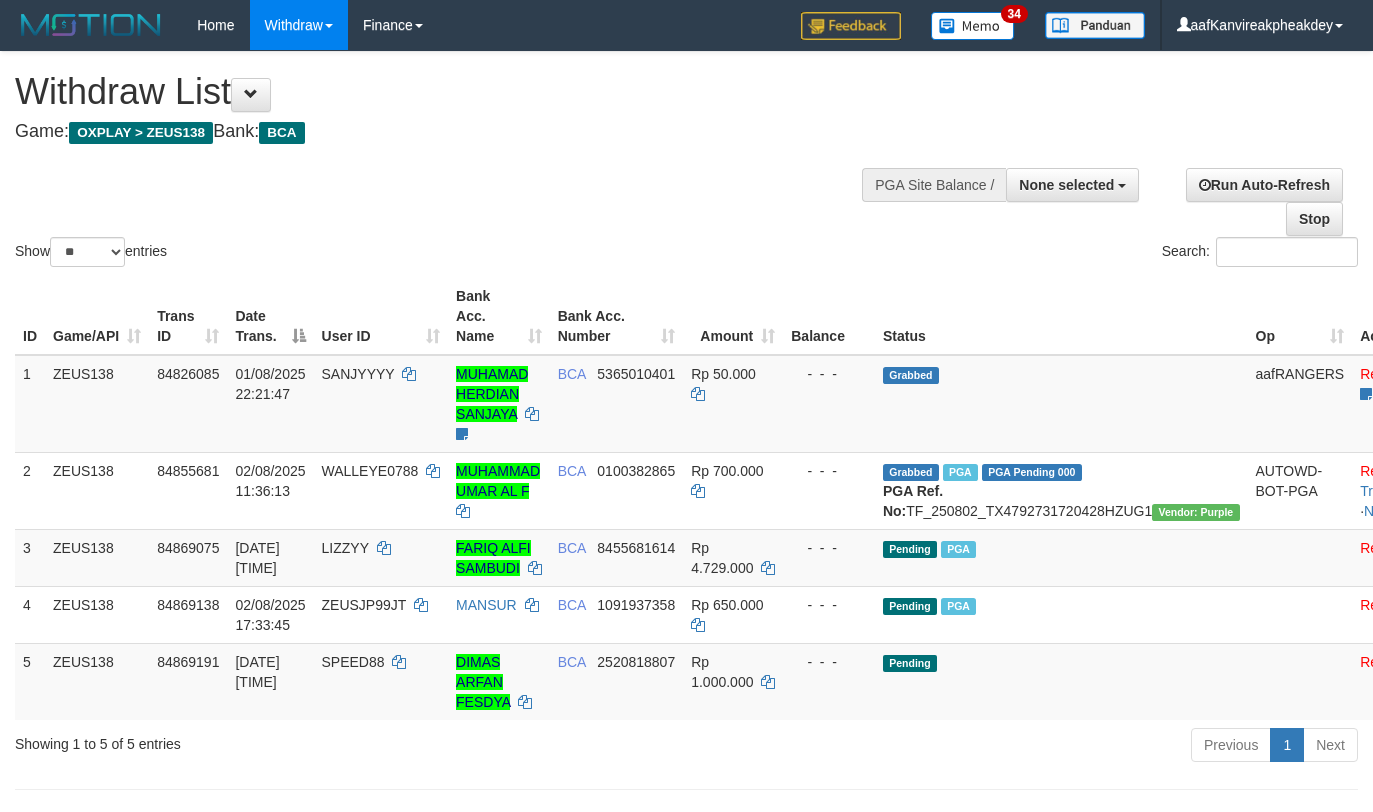 select 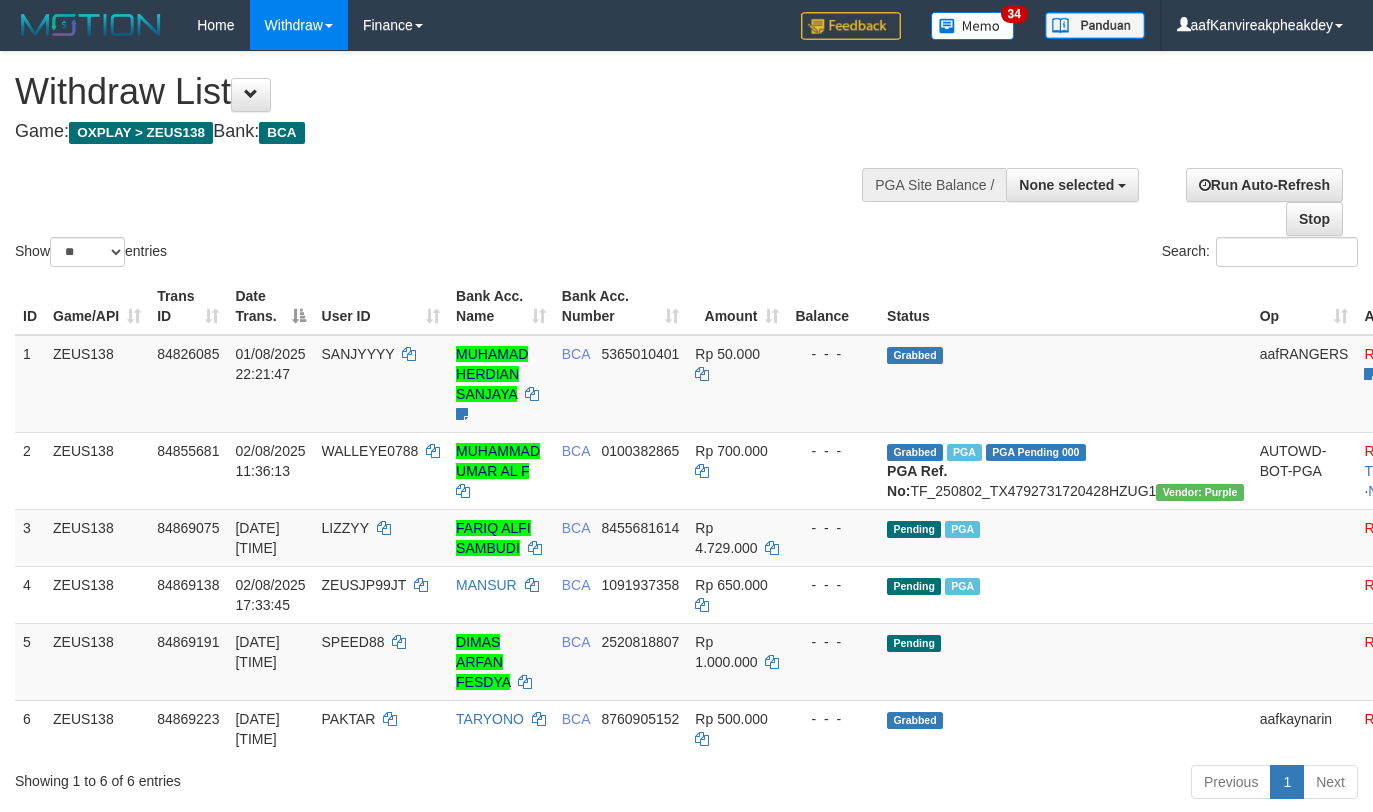 select 